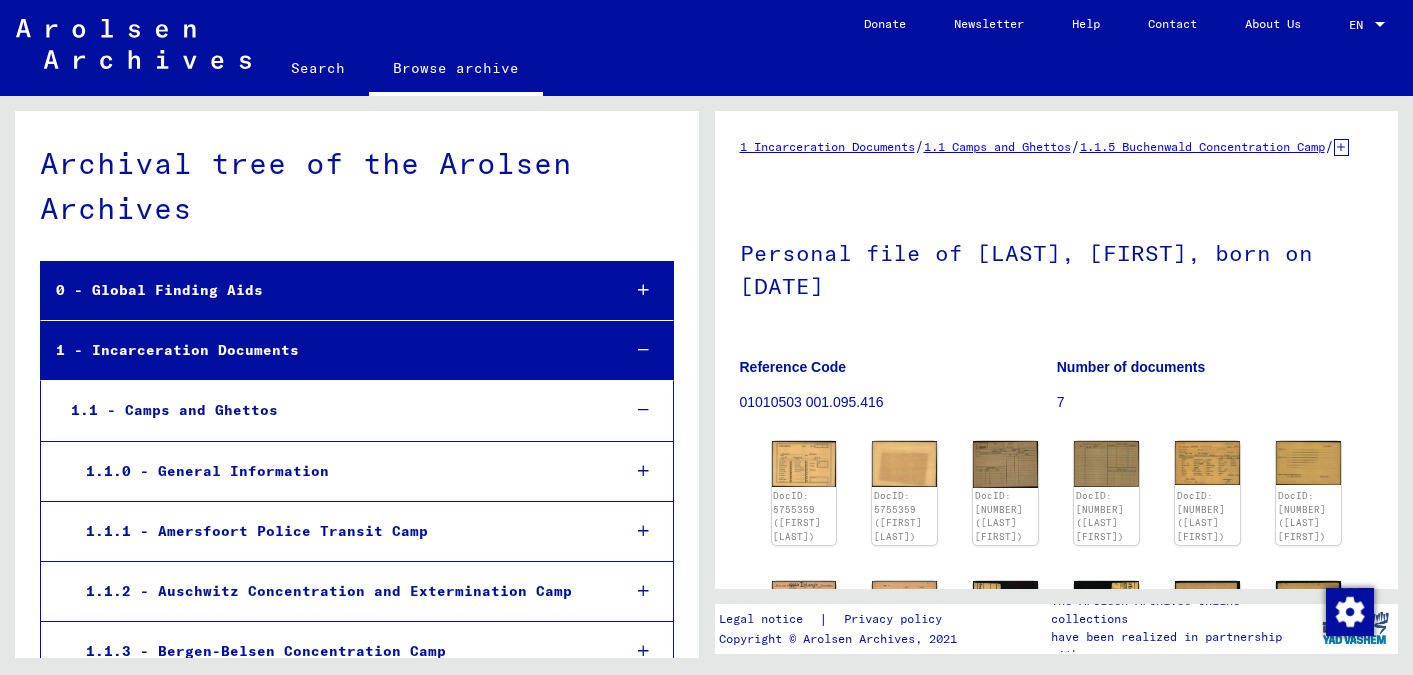 scroll, scrollTop: 0, scrollLeft: 0, axis: both 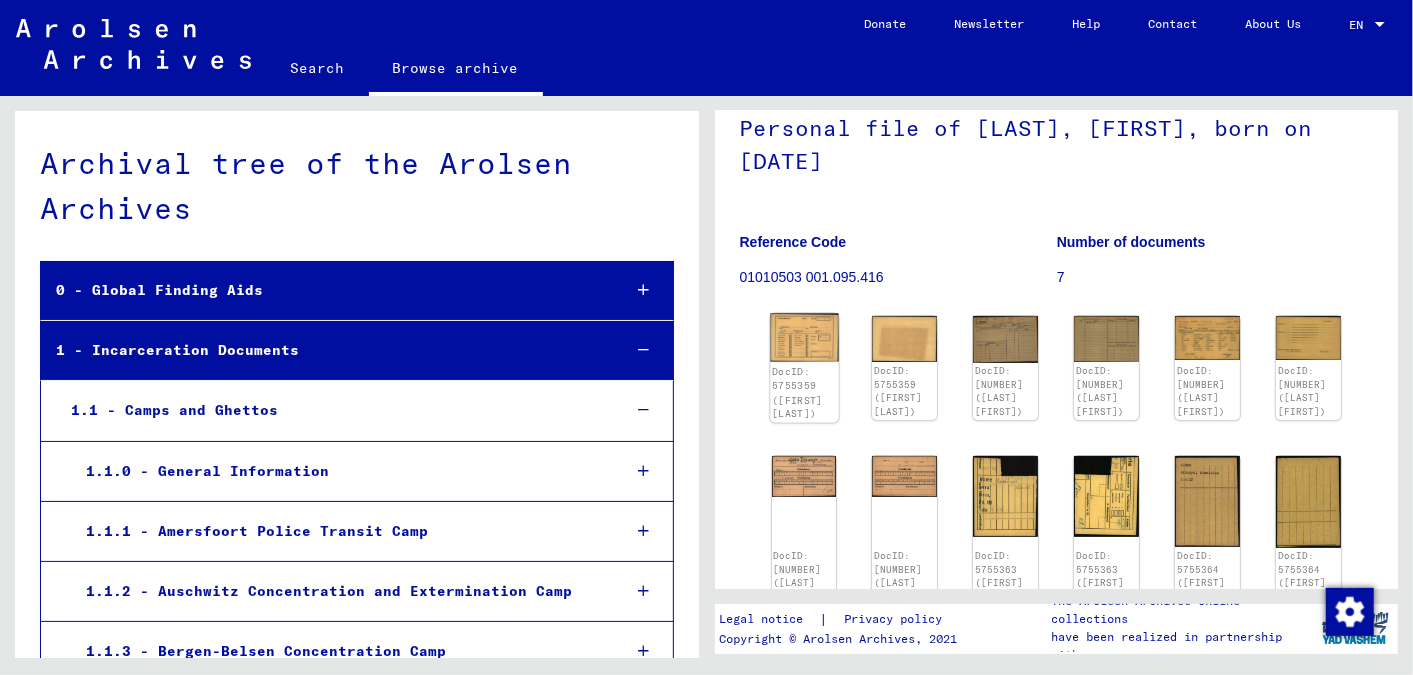 click 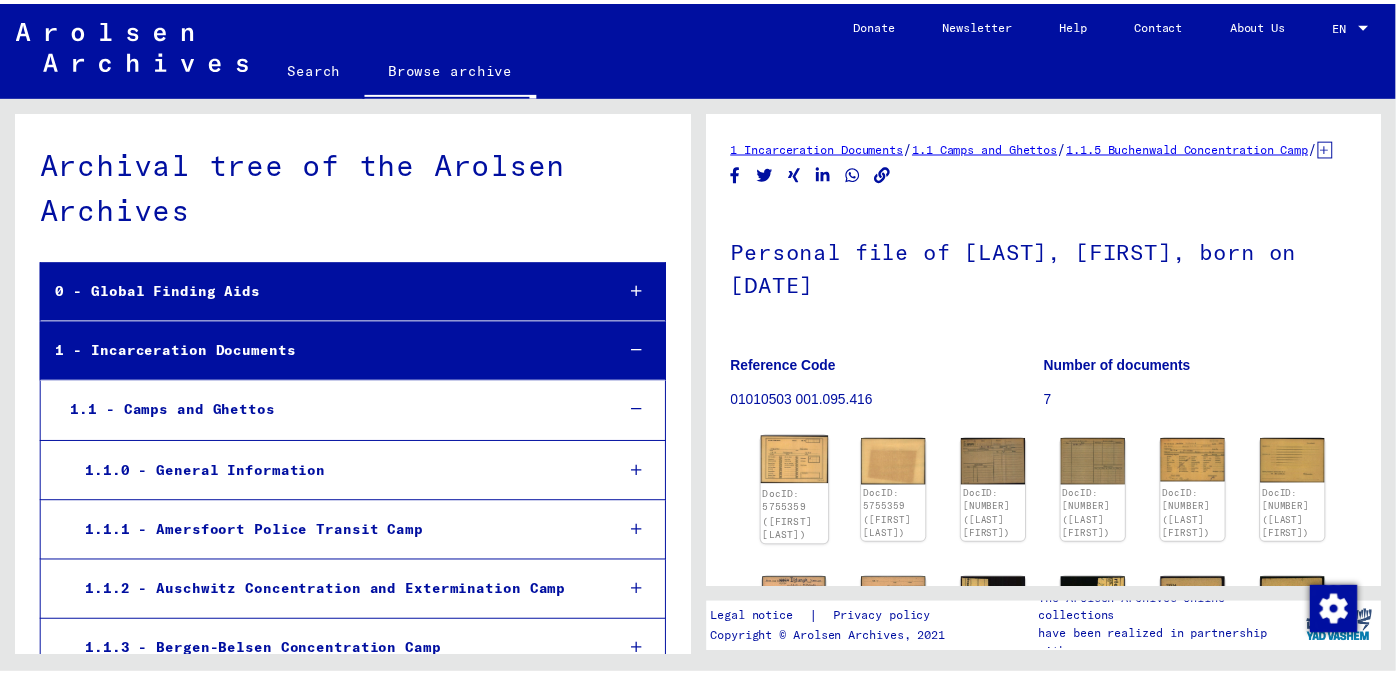 scroll, scrollTop: 47873, scrollLeft: 0, axis: vertical 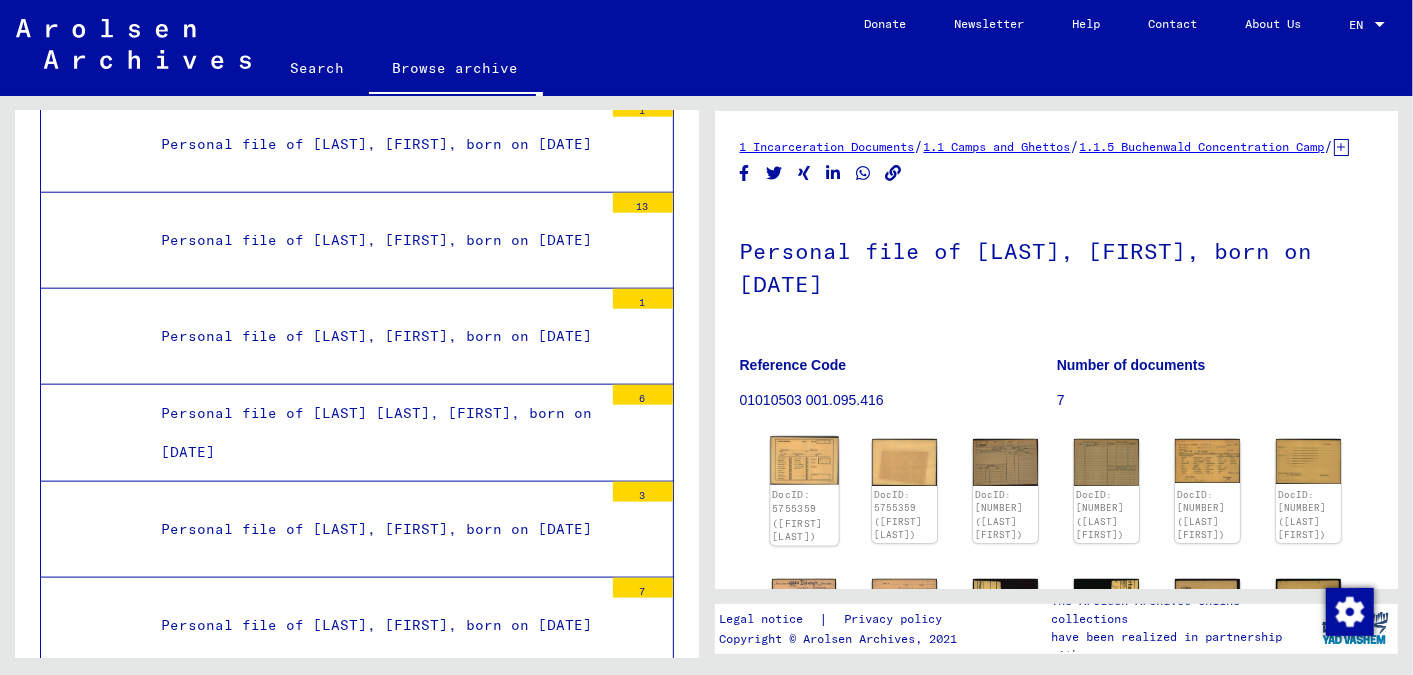 click 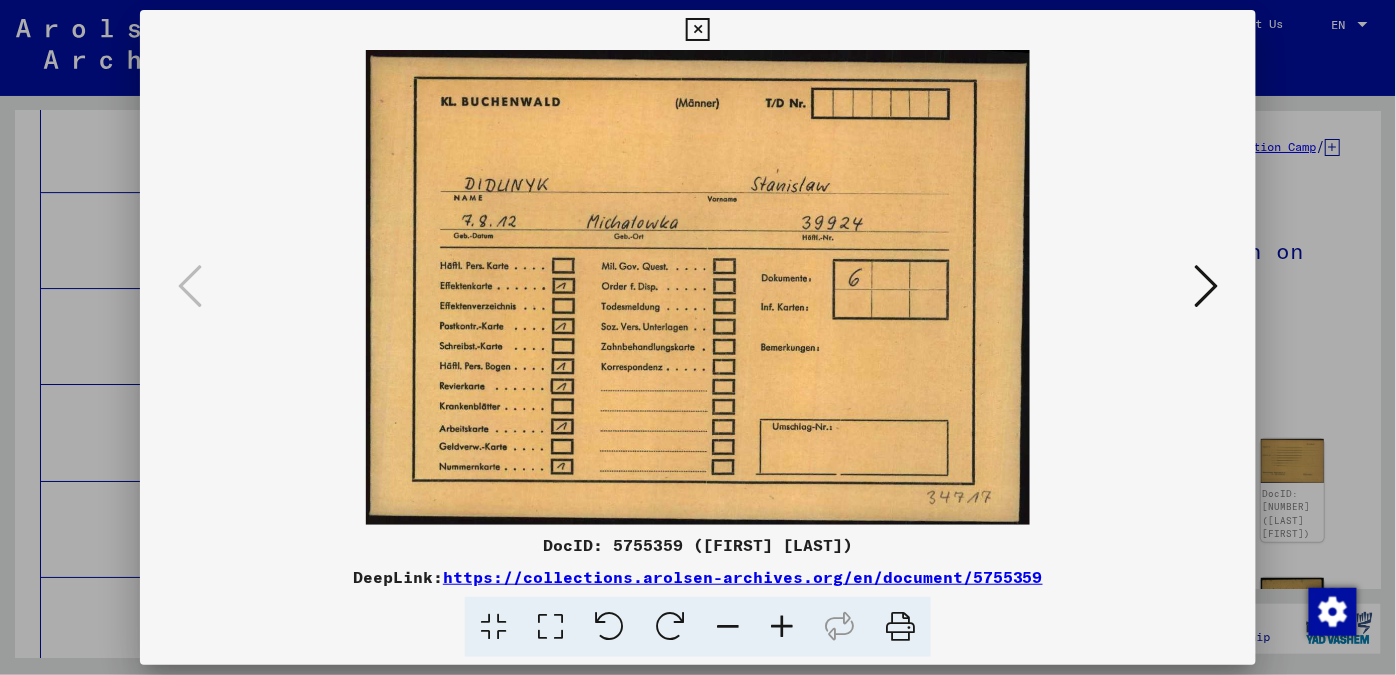 click at bounding box center (1206, 286) 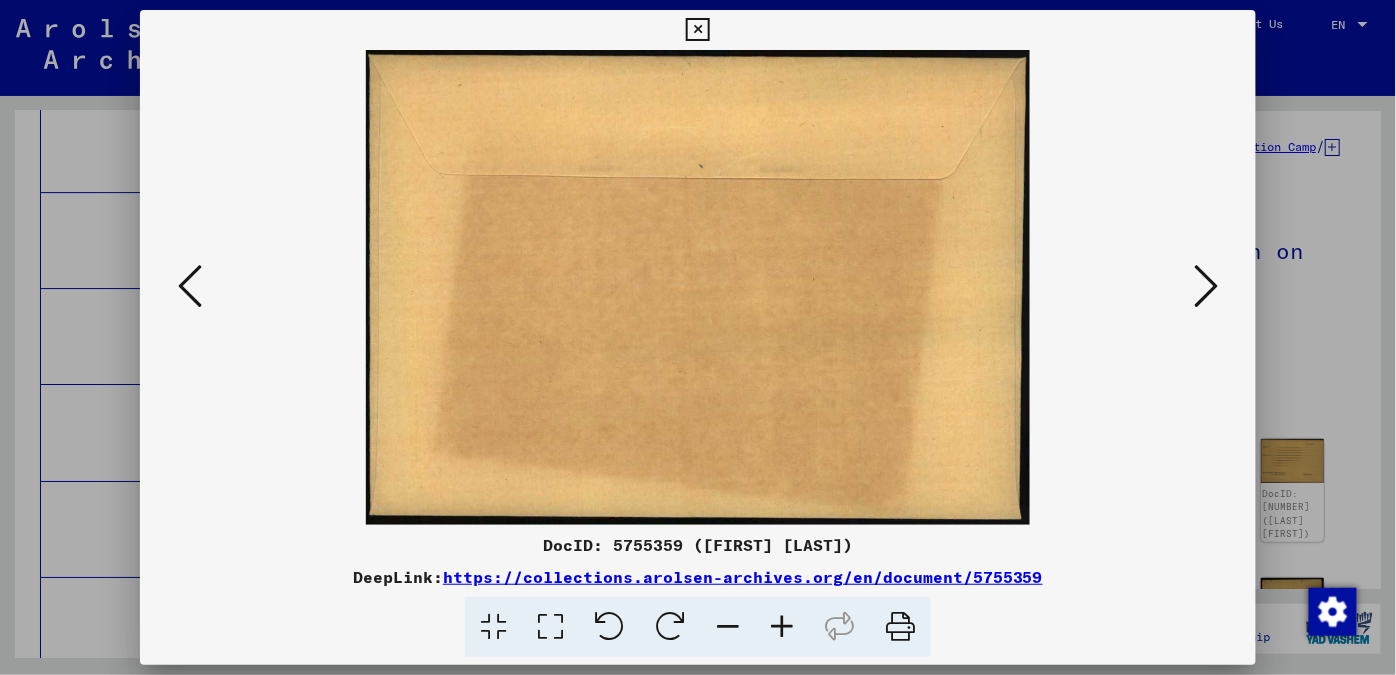 click at bounding box center (1206, 286) 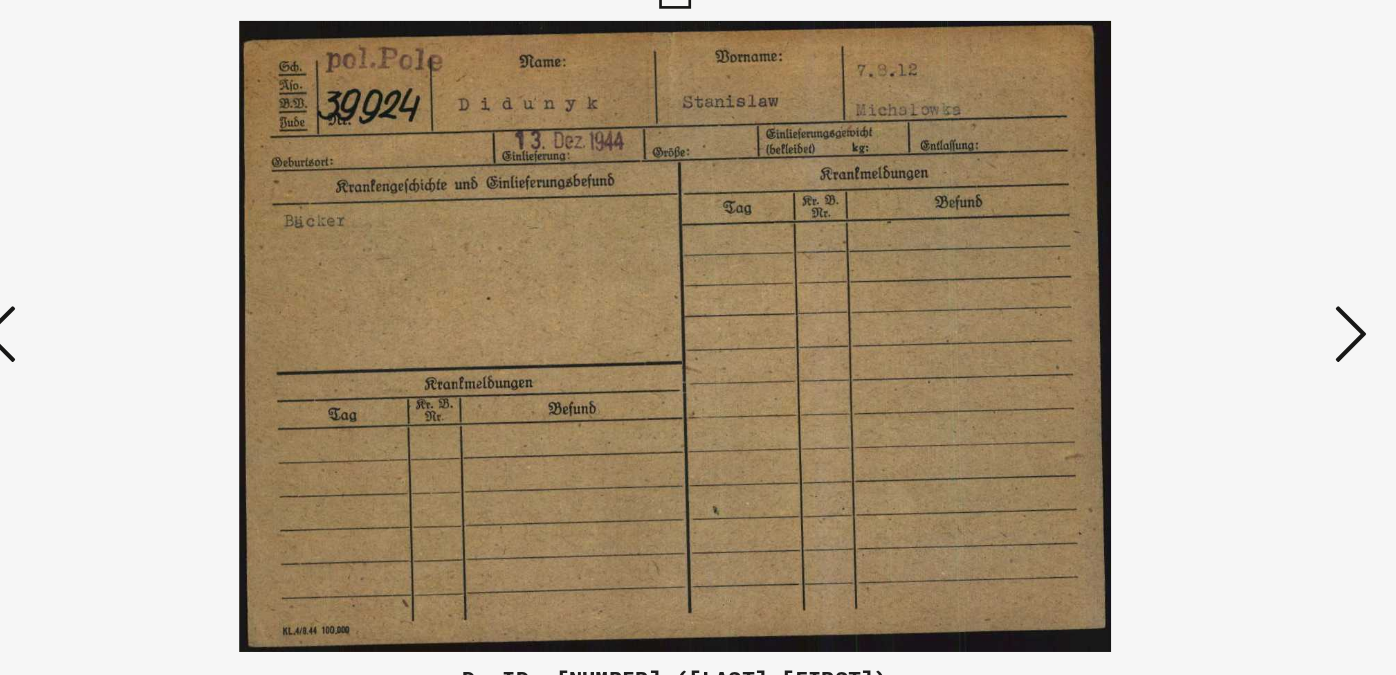 click at bounding box center [1206, 287] 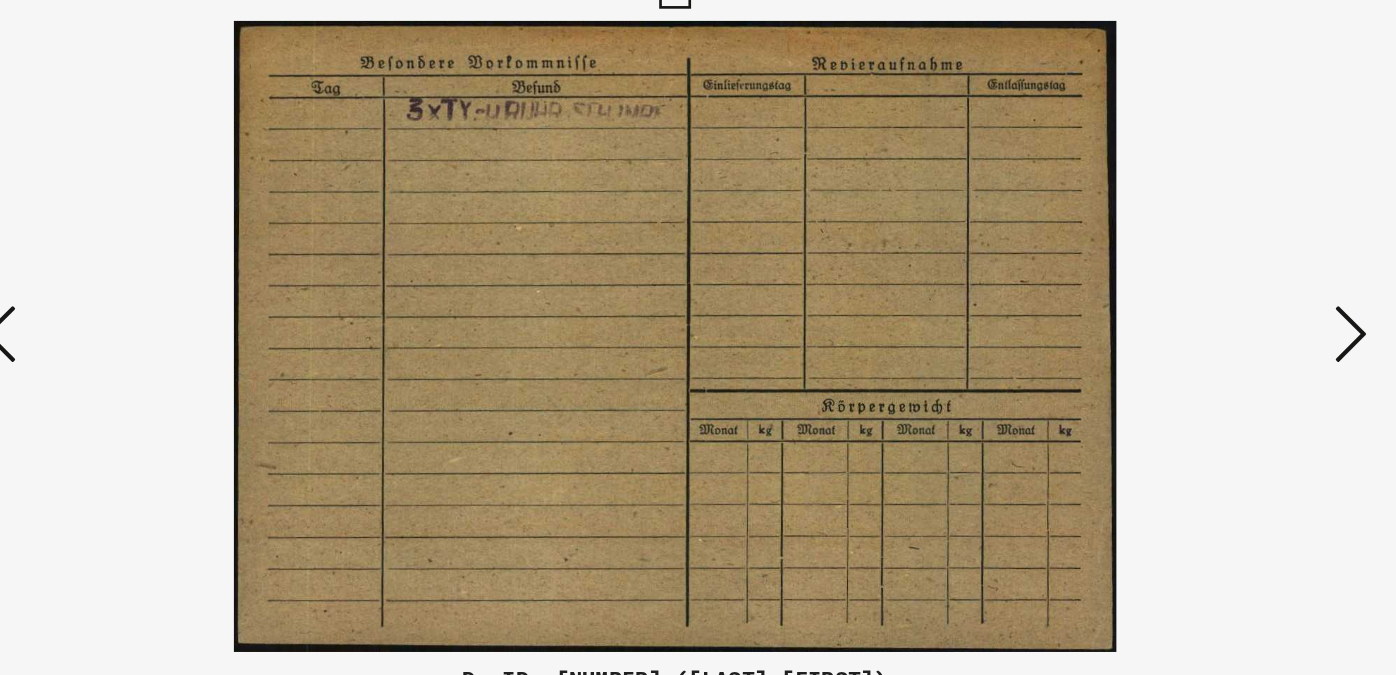 click at bounding box center [1206, 287] 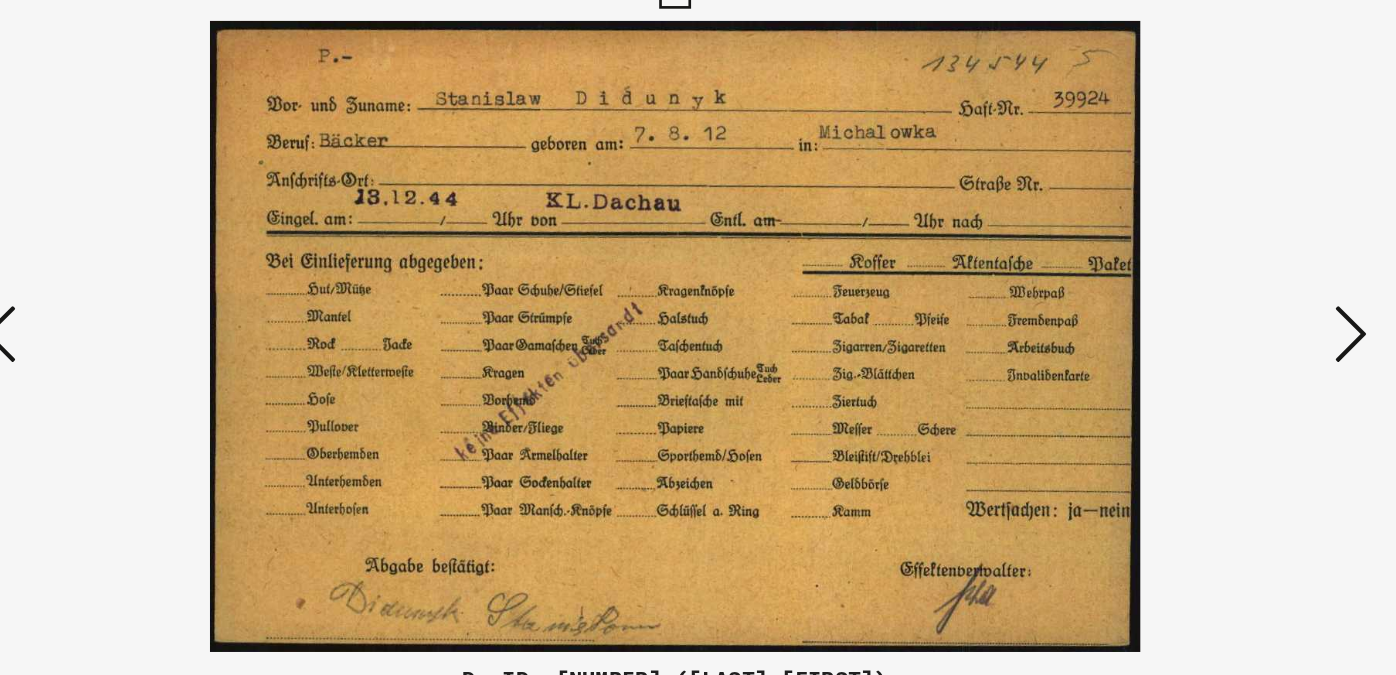 click at bounding box center (1206, 287) 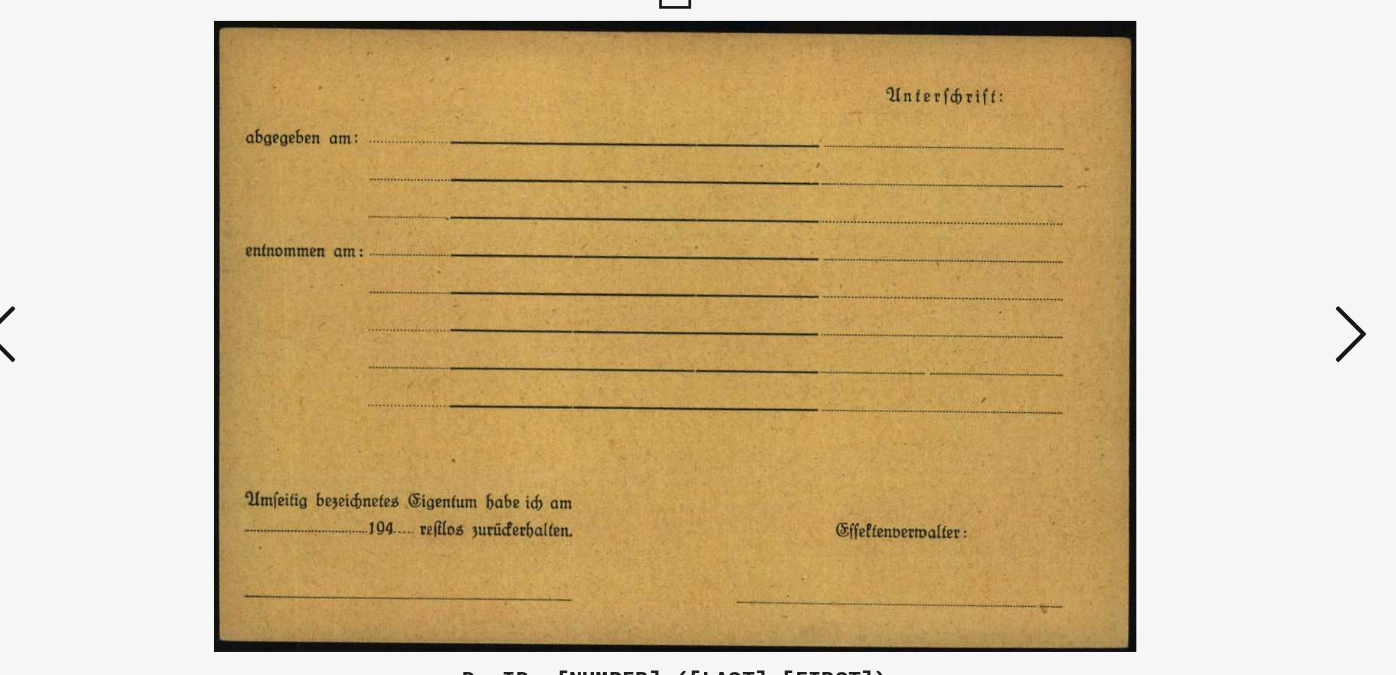click at bounding box center [190, 286] 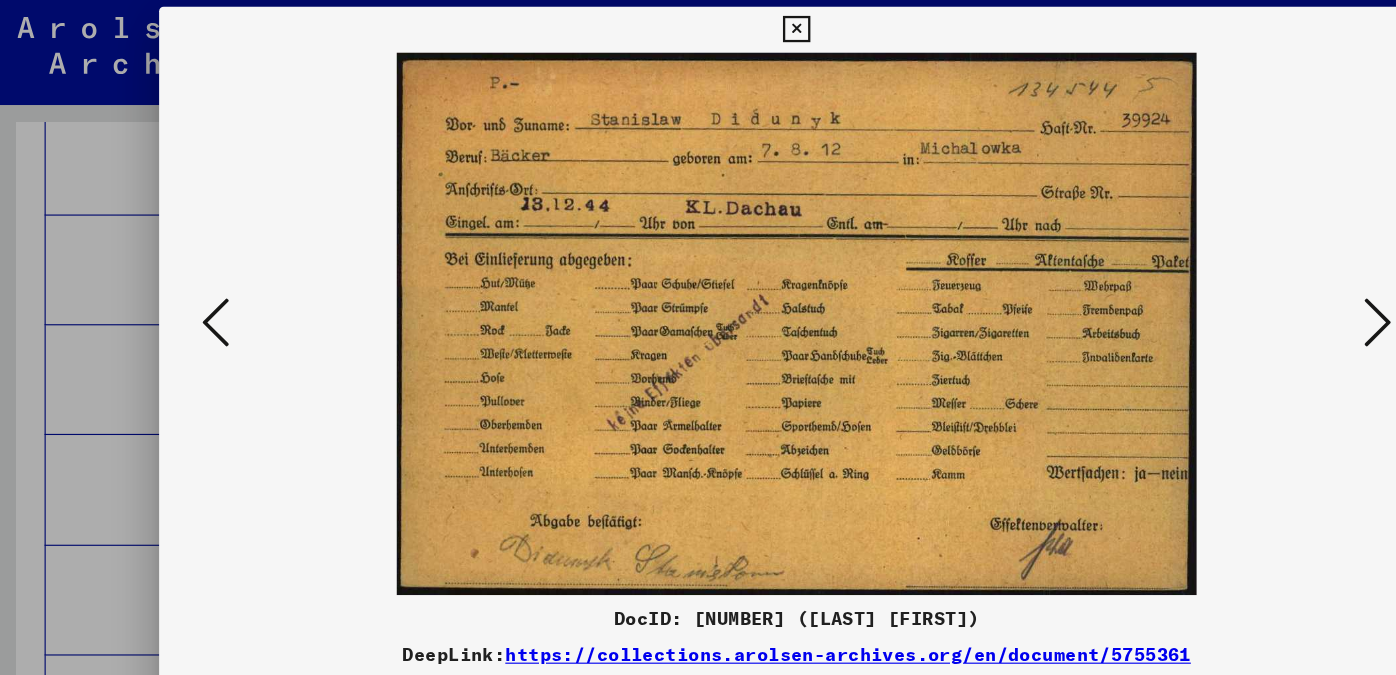 click at bounding box center [1206, 287] 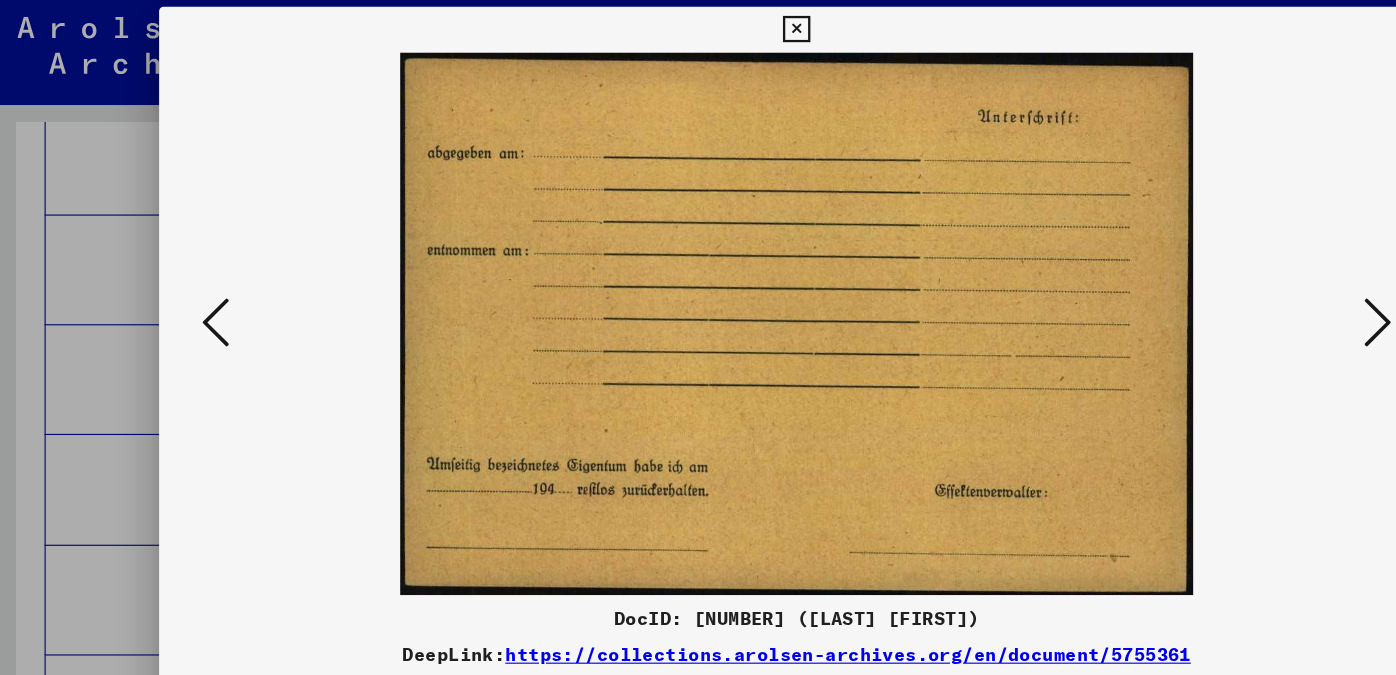 click at bounding box center [190, 287] 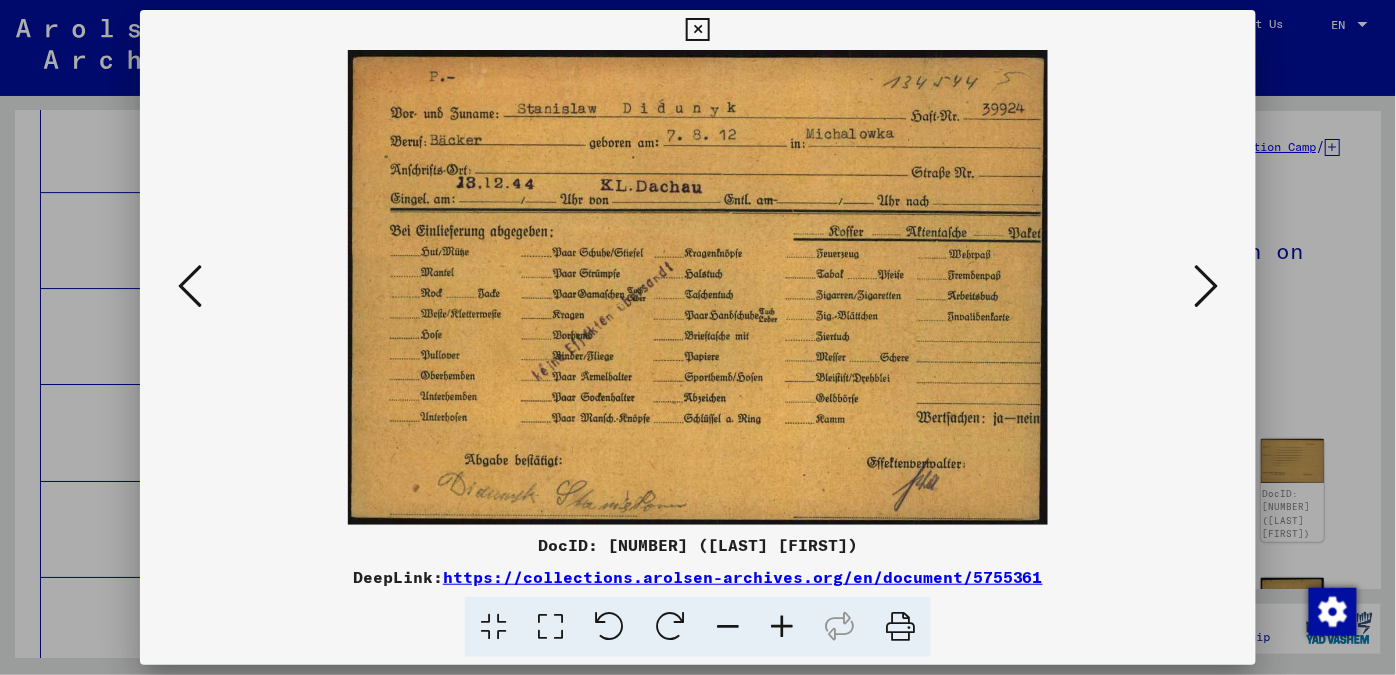 click at bounding box center [1206, 286] 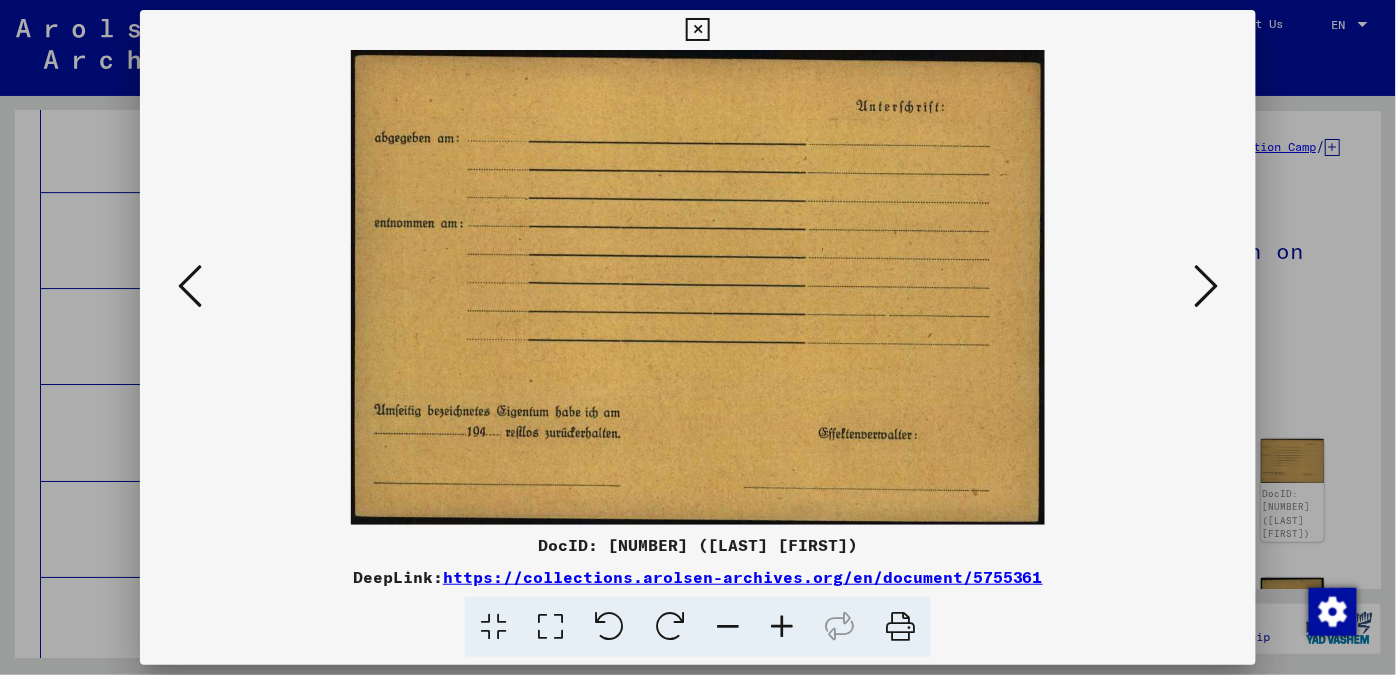 click at bounding box center [1206, 286] 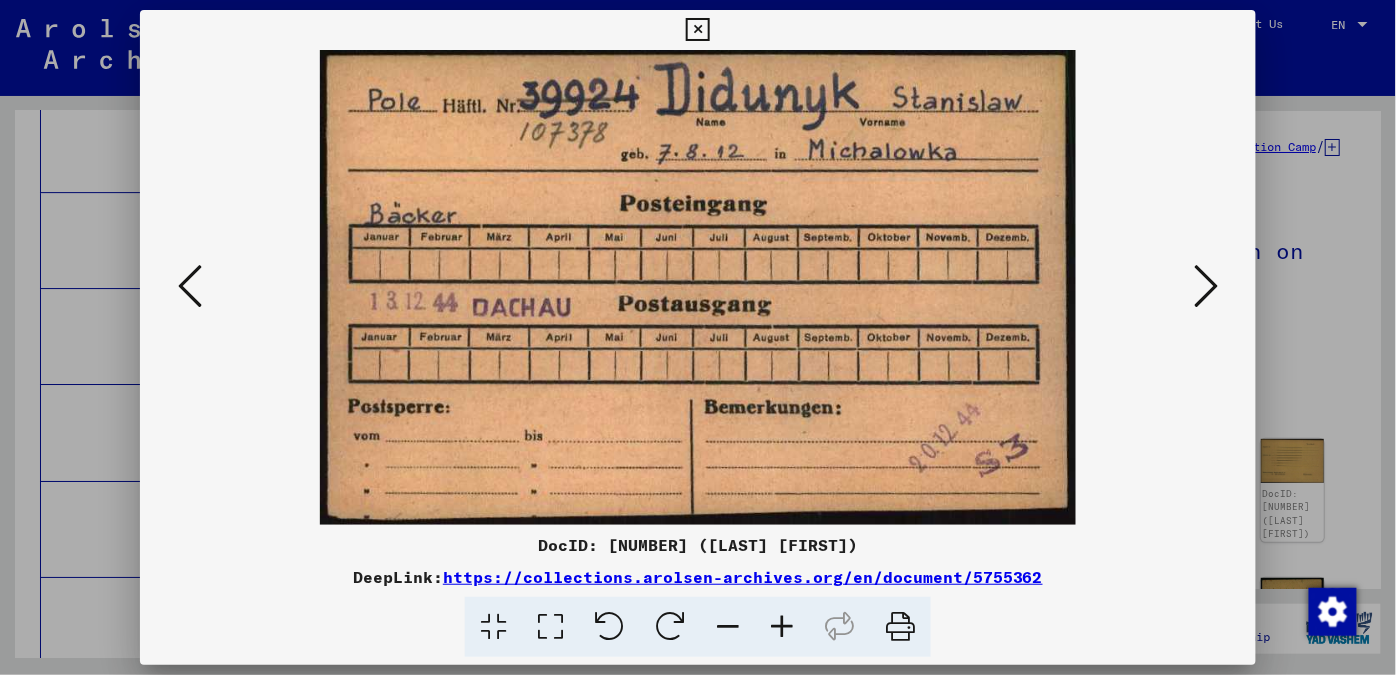click at bounding box center [1206, 286] 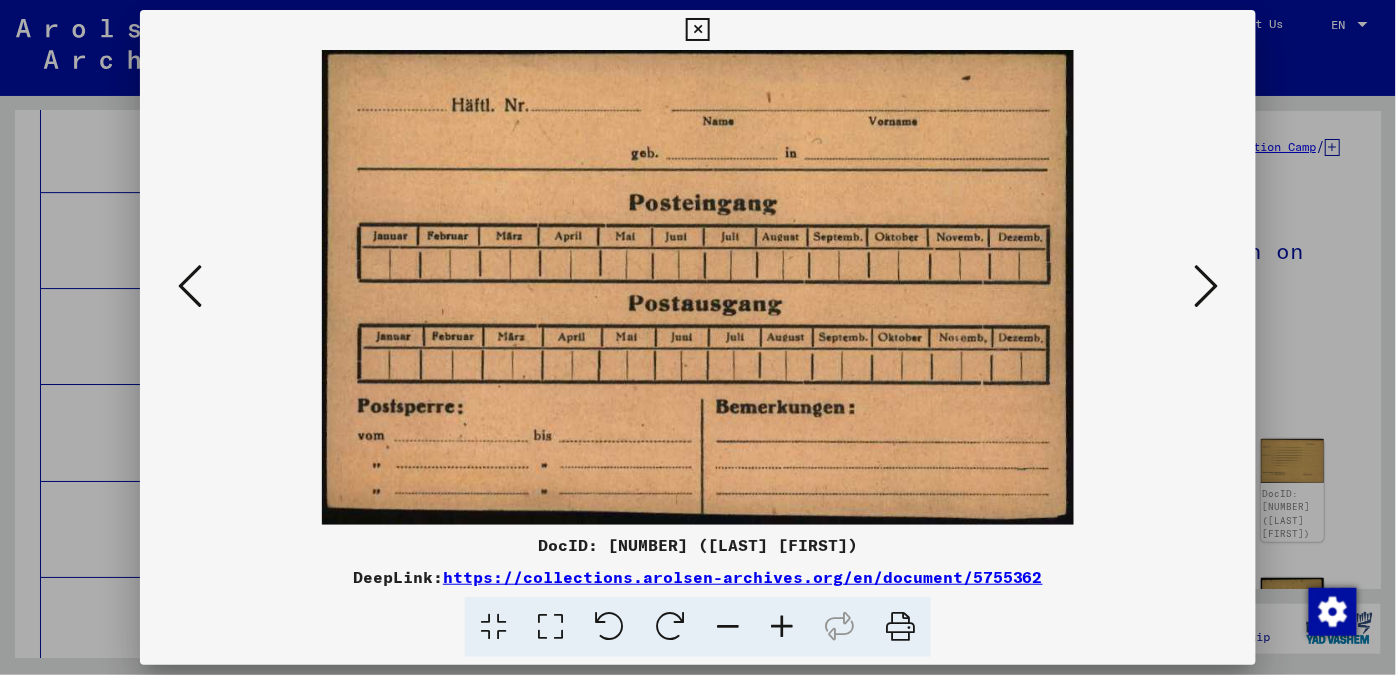 click at bounding box center [1206, 286] 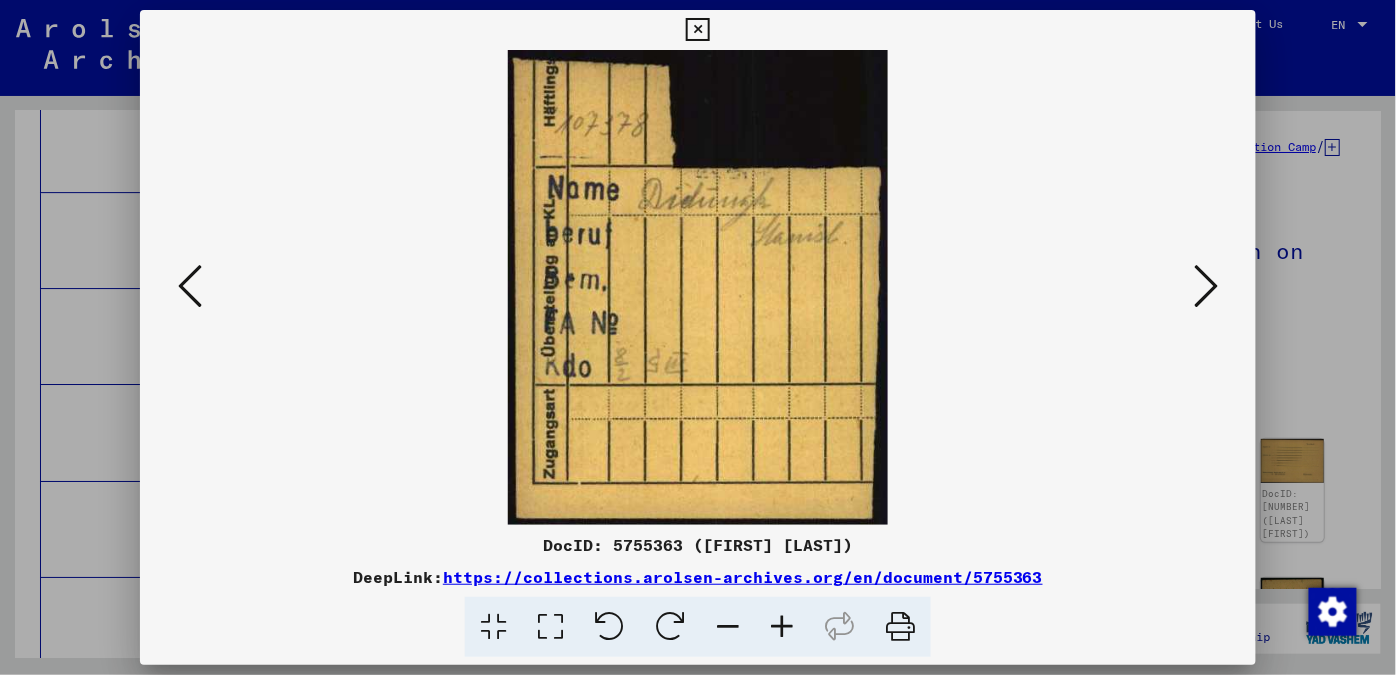 click at bounding box center (1206, 286) 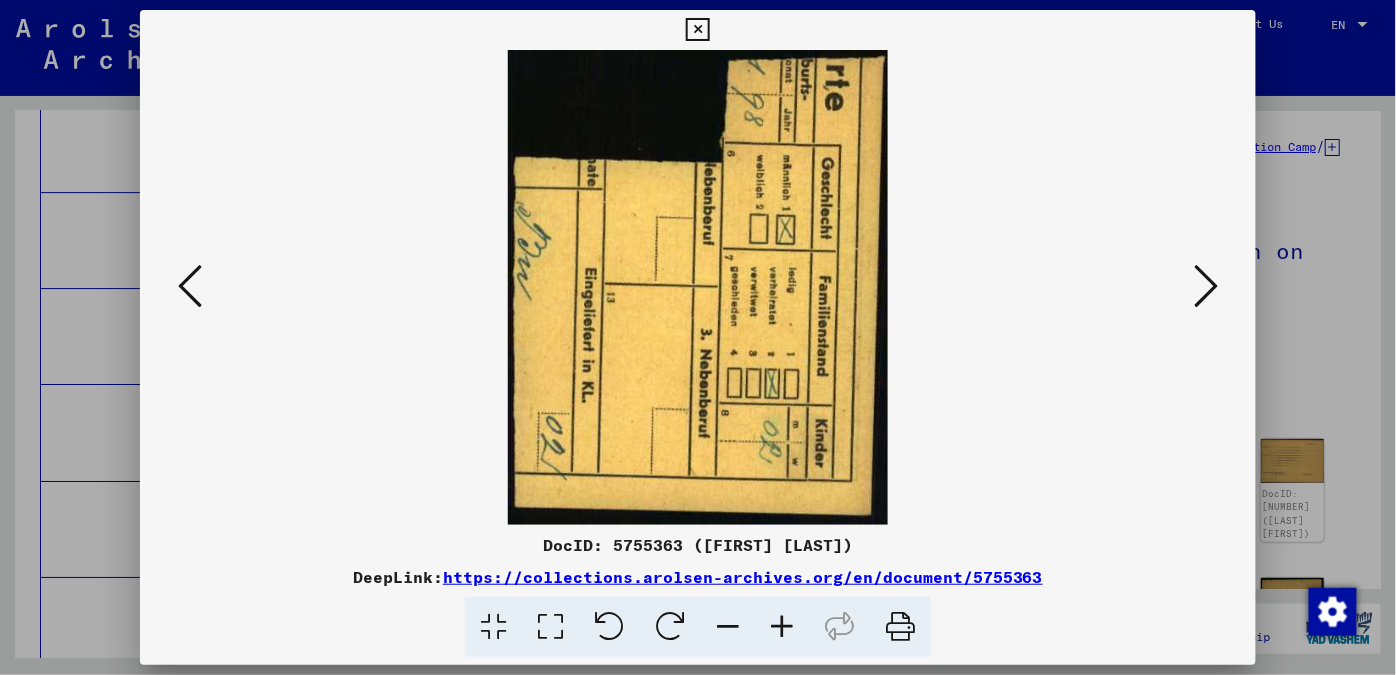 click at bounding box center (1206, 286) 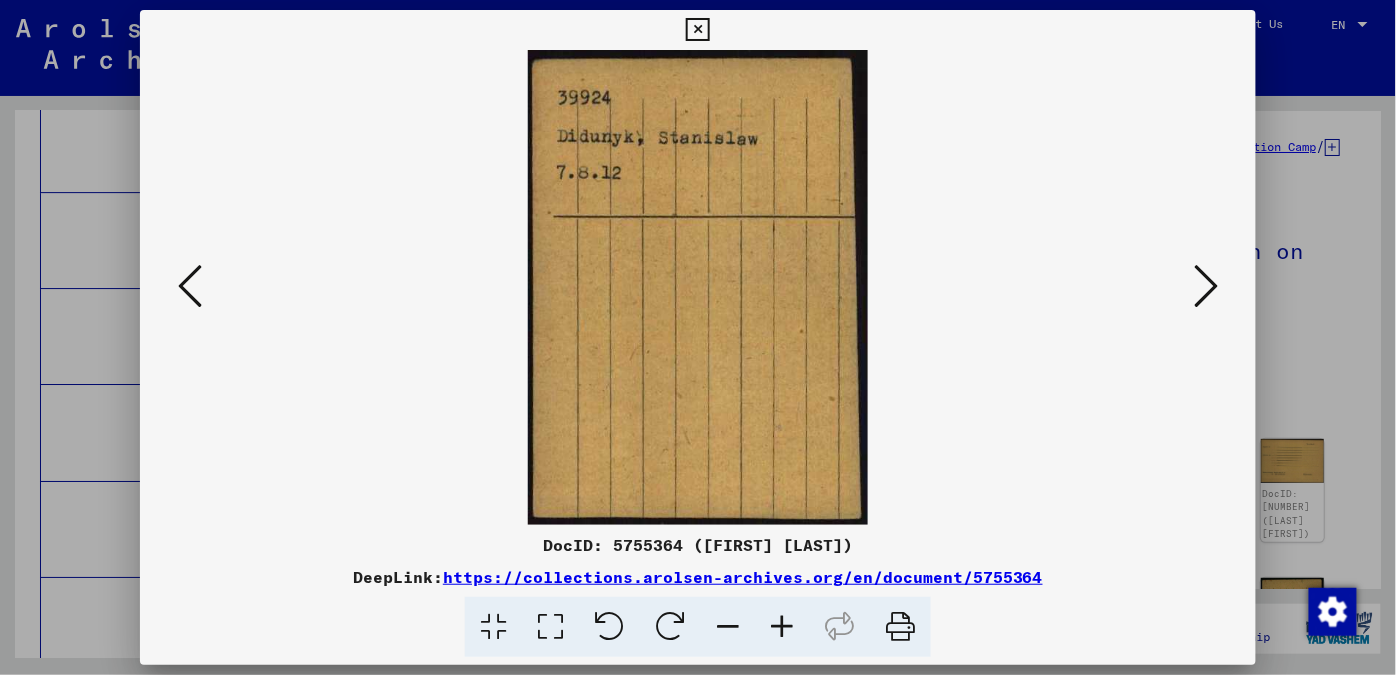 click at bounding box center (1206, 287) 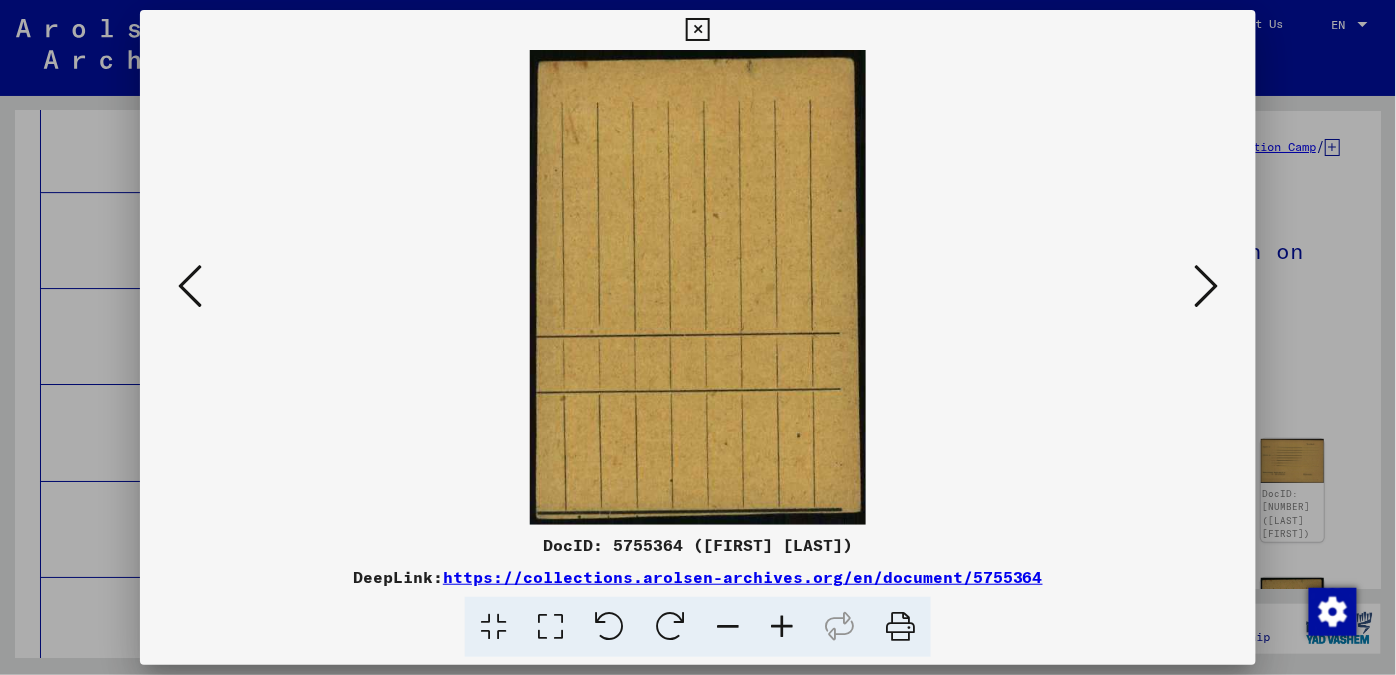 click at bounding box center [1206, 287] 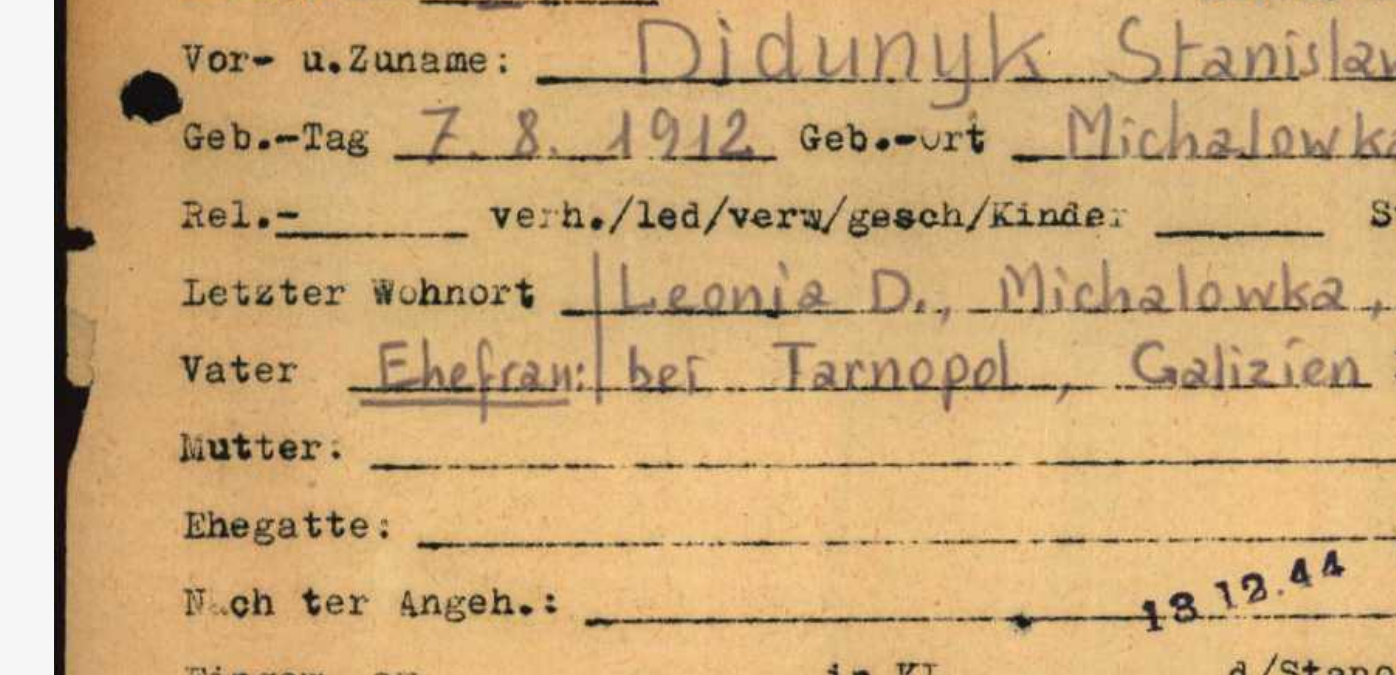click at bounding box center [698, 287] 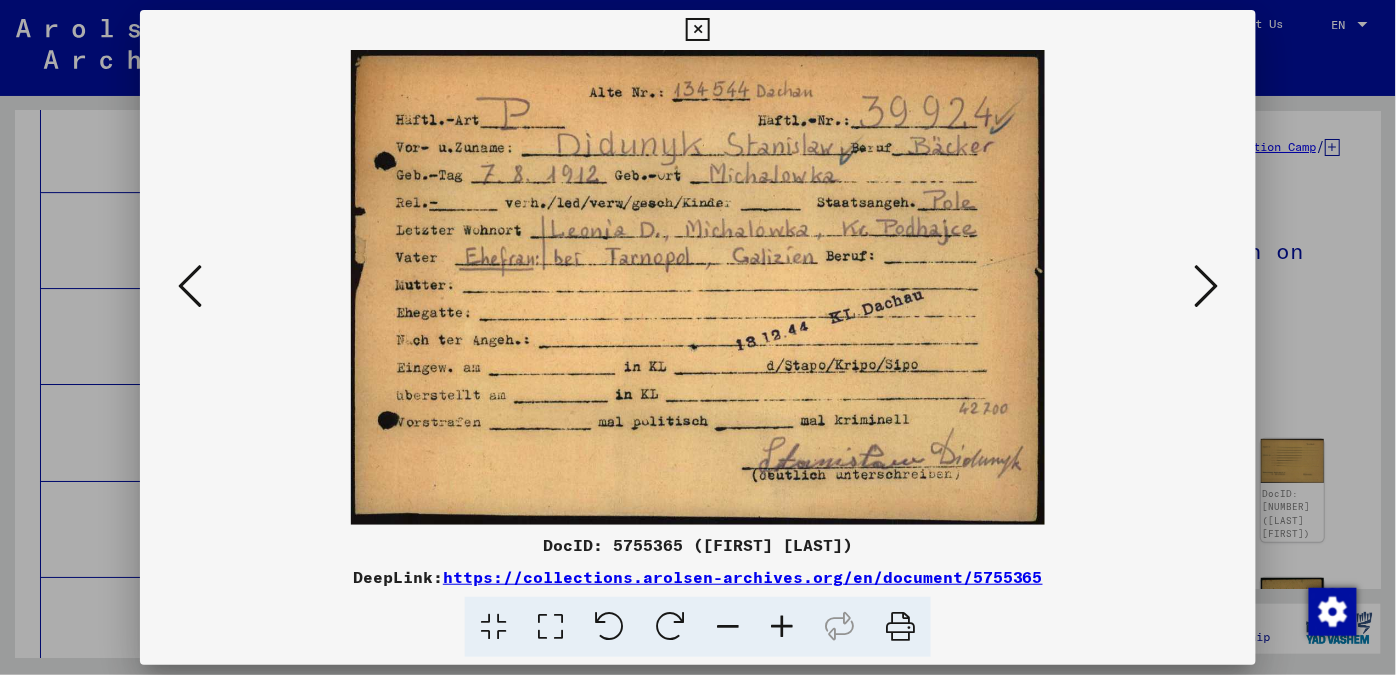 click at bounding box center [1206, 287] 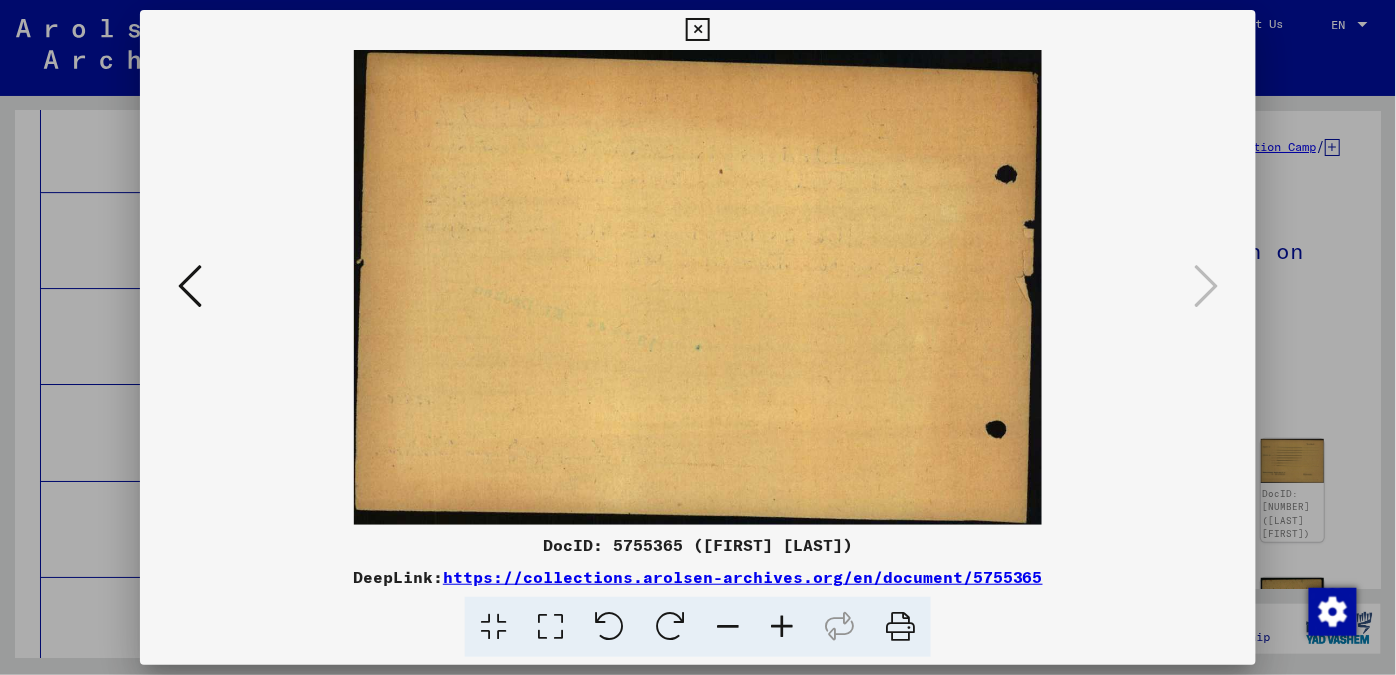 click at bounding box center [698, 287] 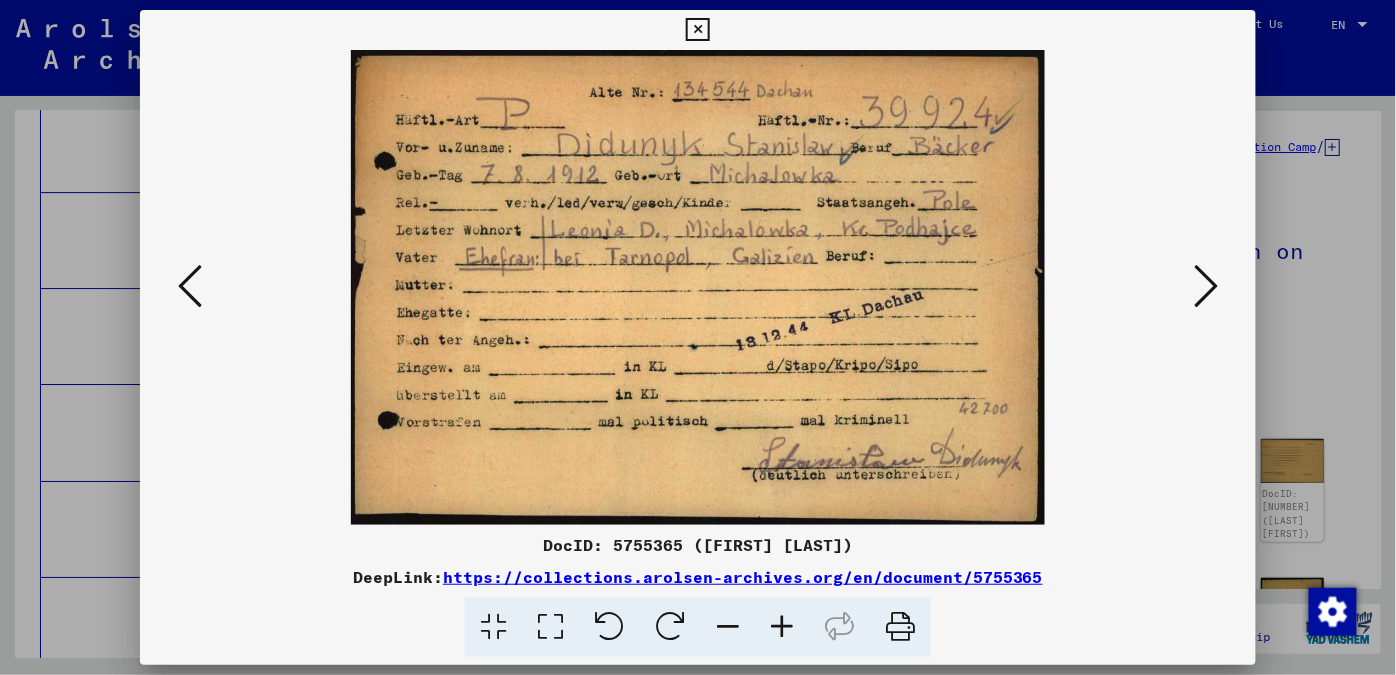 click at bounding box center (190, 286) 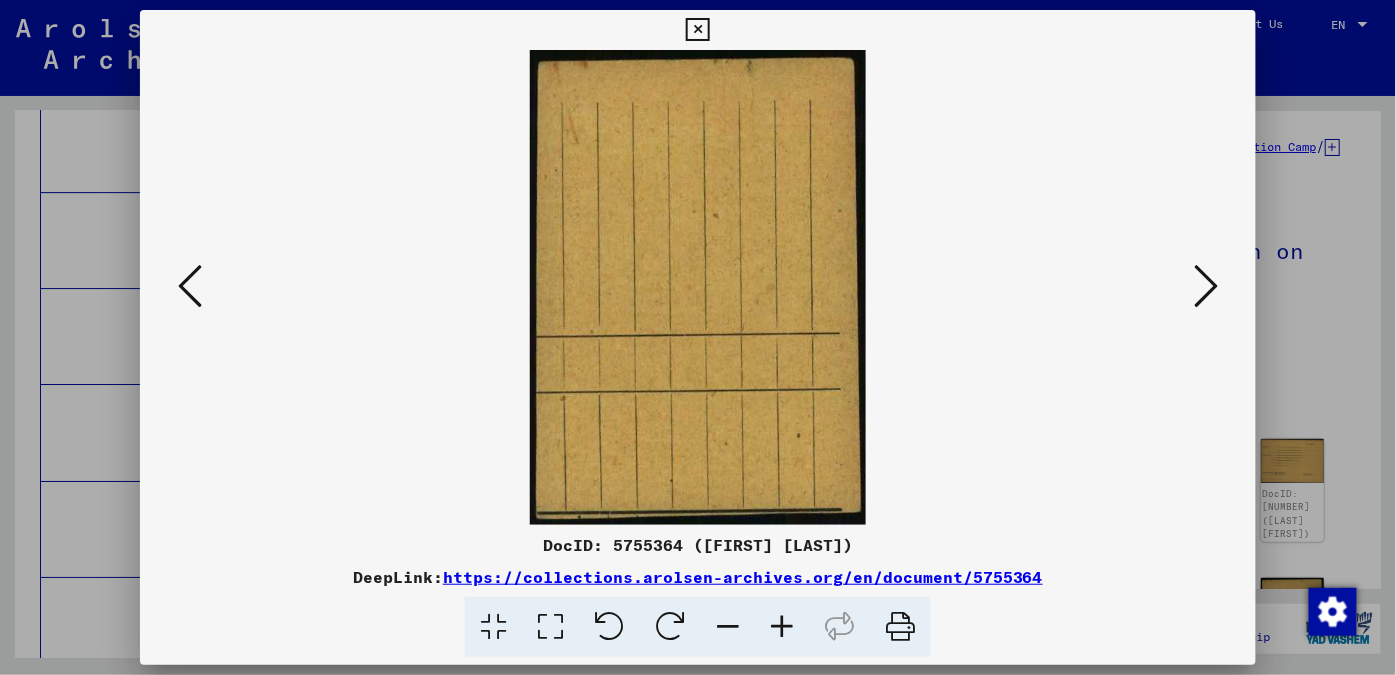 click at bounding box center (1206, 287) 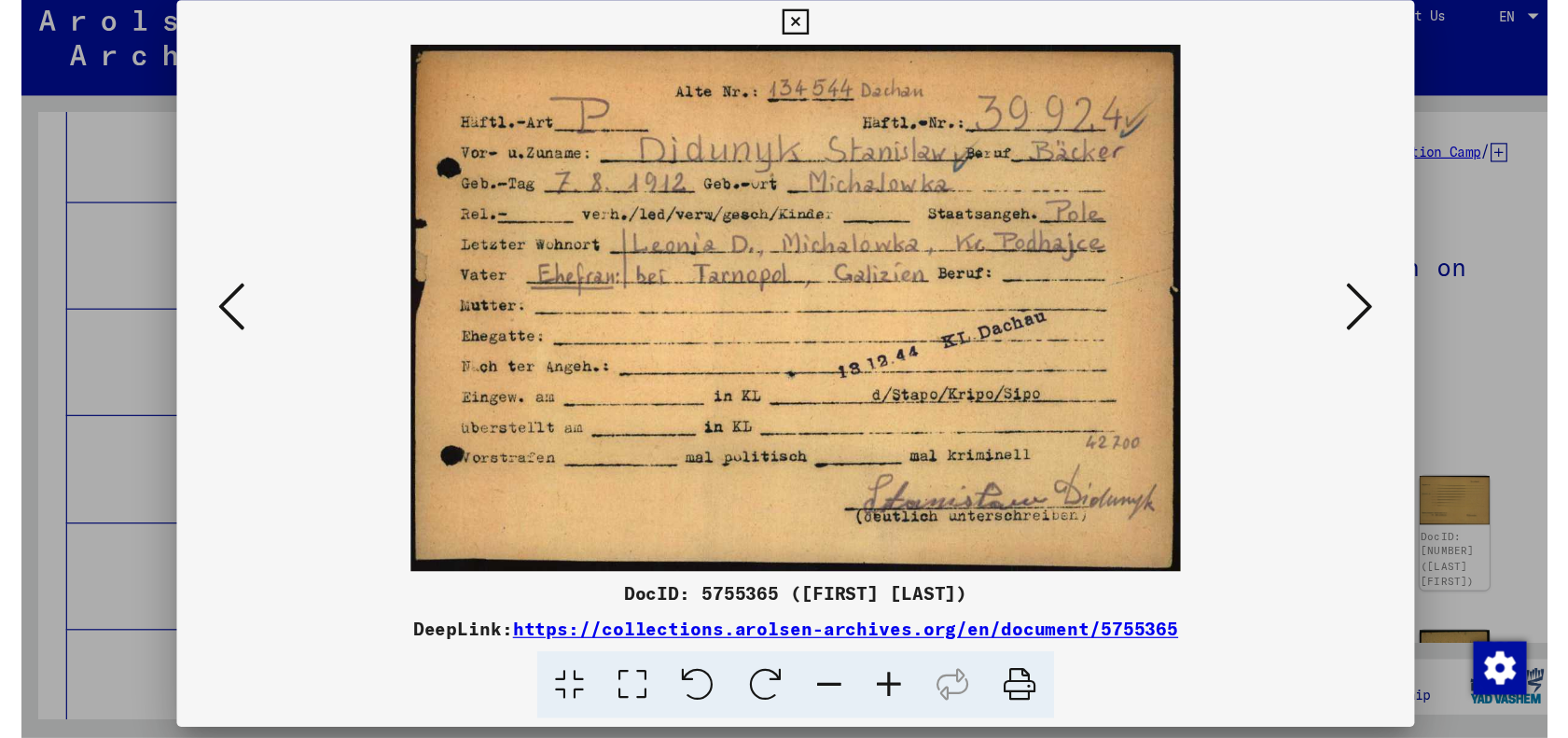 scroll, scrollTop: 0, scrollLeft: 0, axis: both 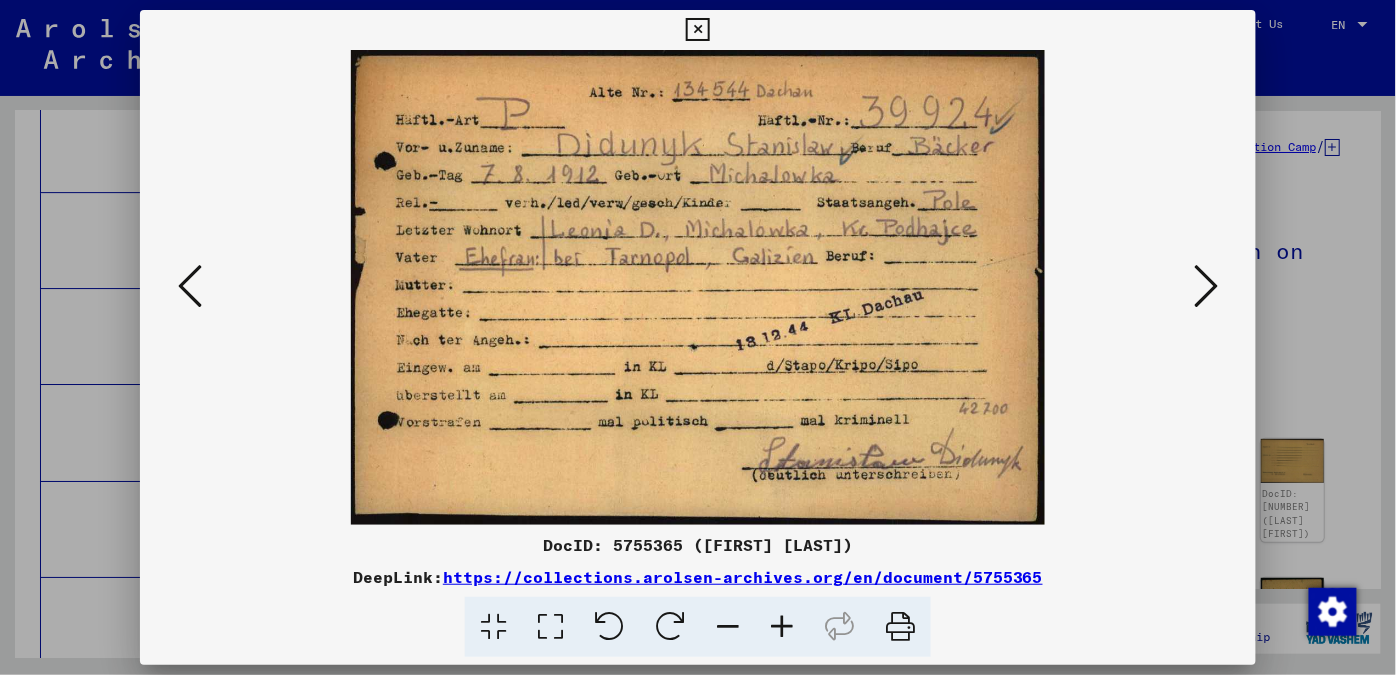 click at bounding box center [190, 286] 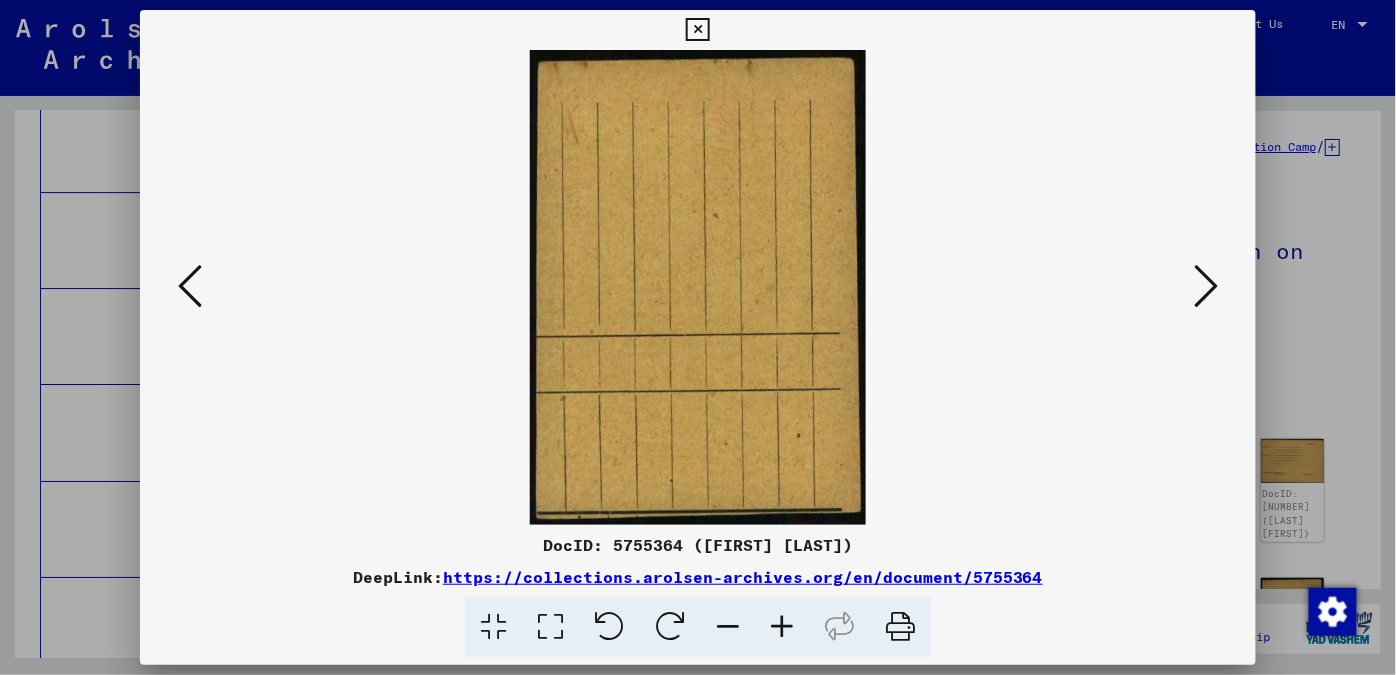 click at bounding box center (698, 287) 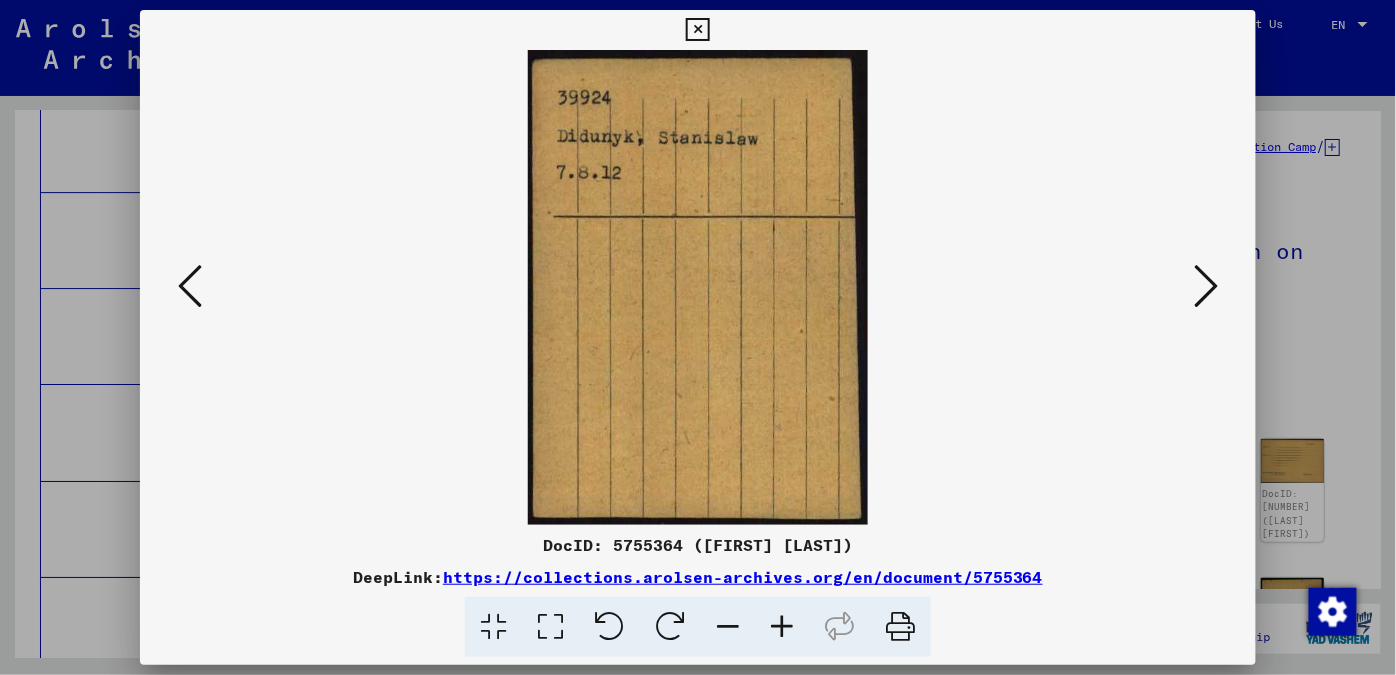 click at bounding box center [190, 286] 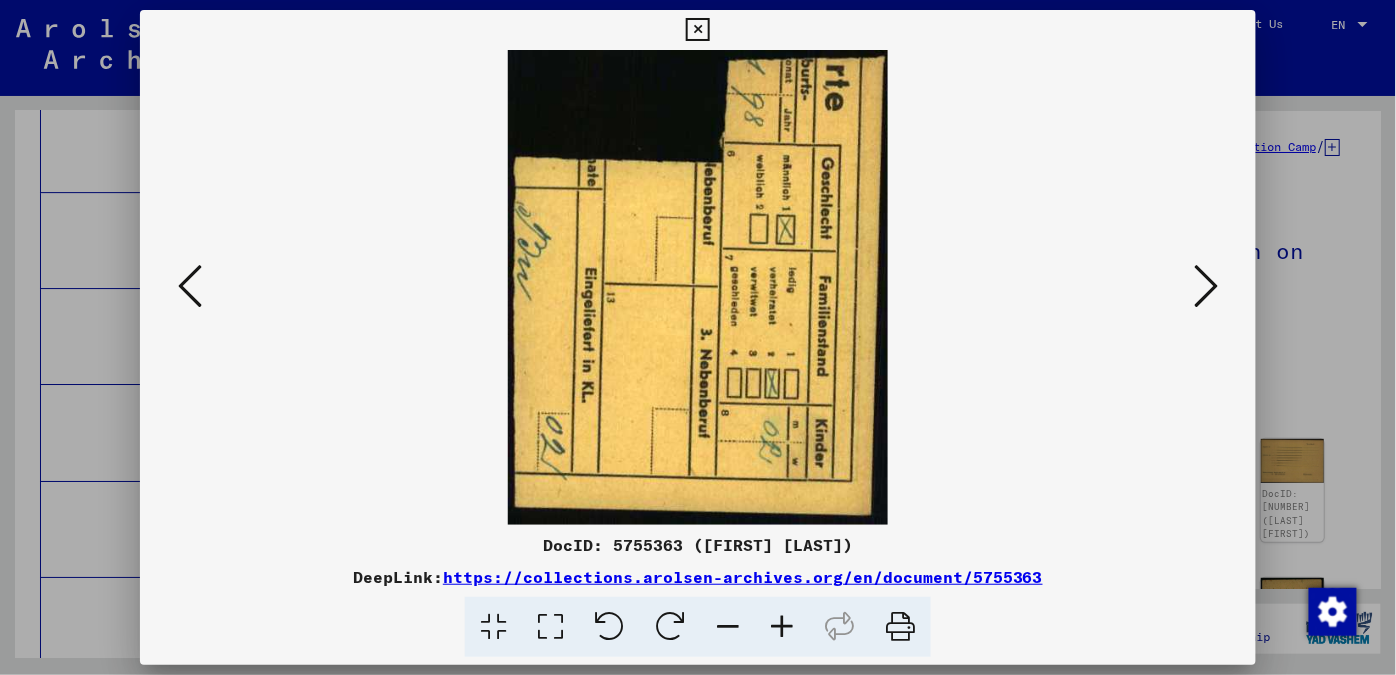 click at bounding box center [190, 286] 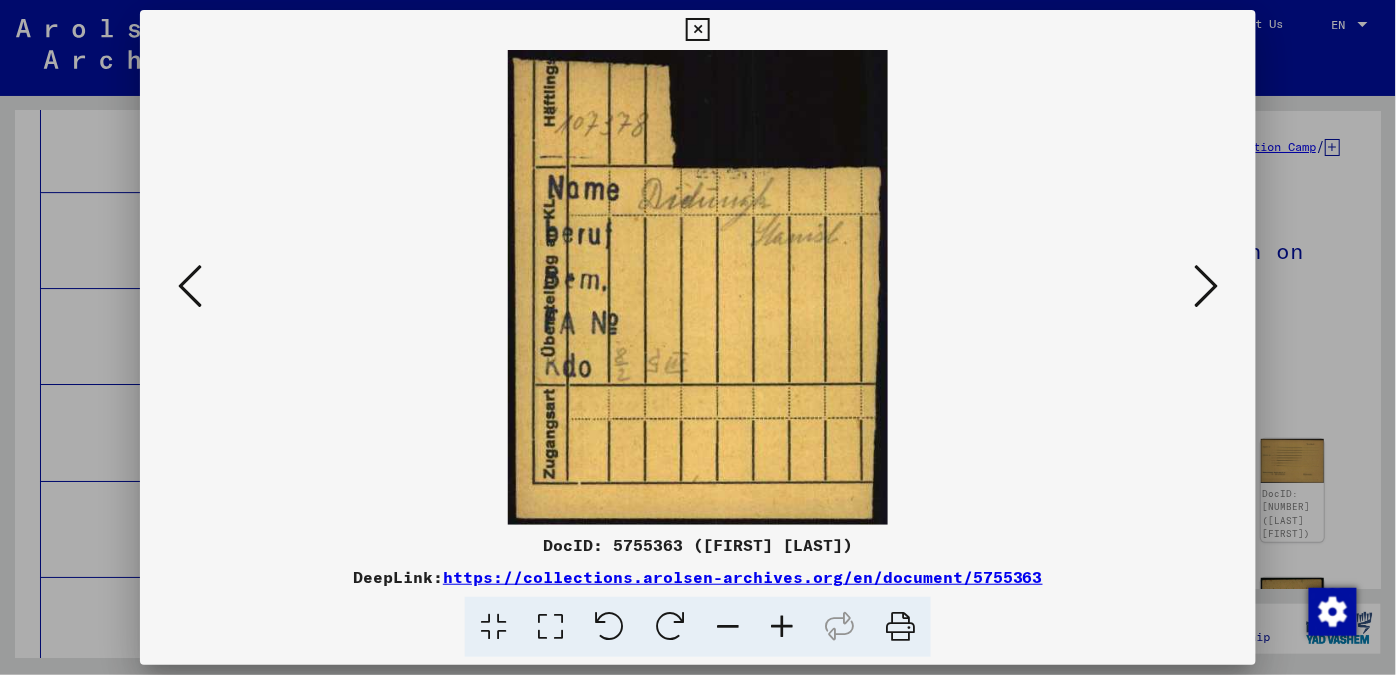 click at bounding box center (190, 286) 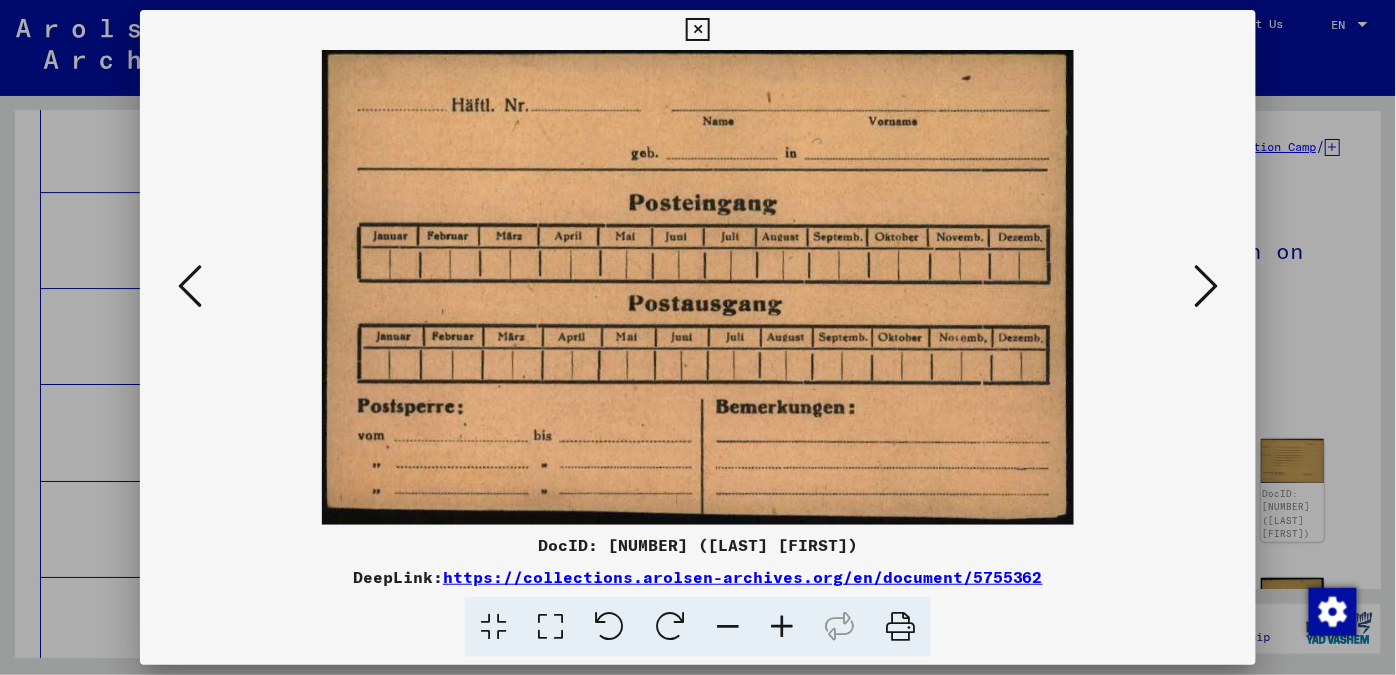 click at bounding box center [190, 286] 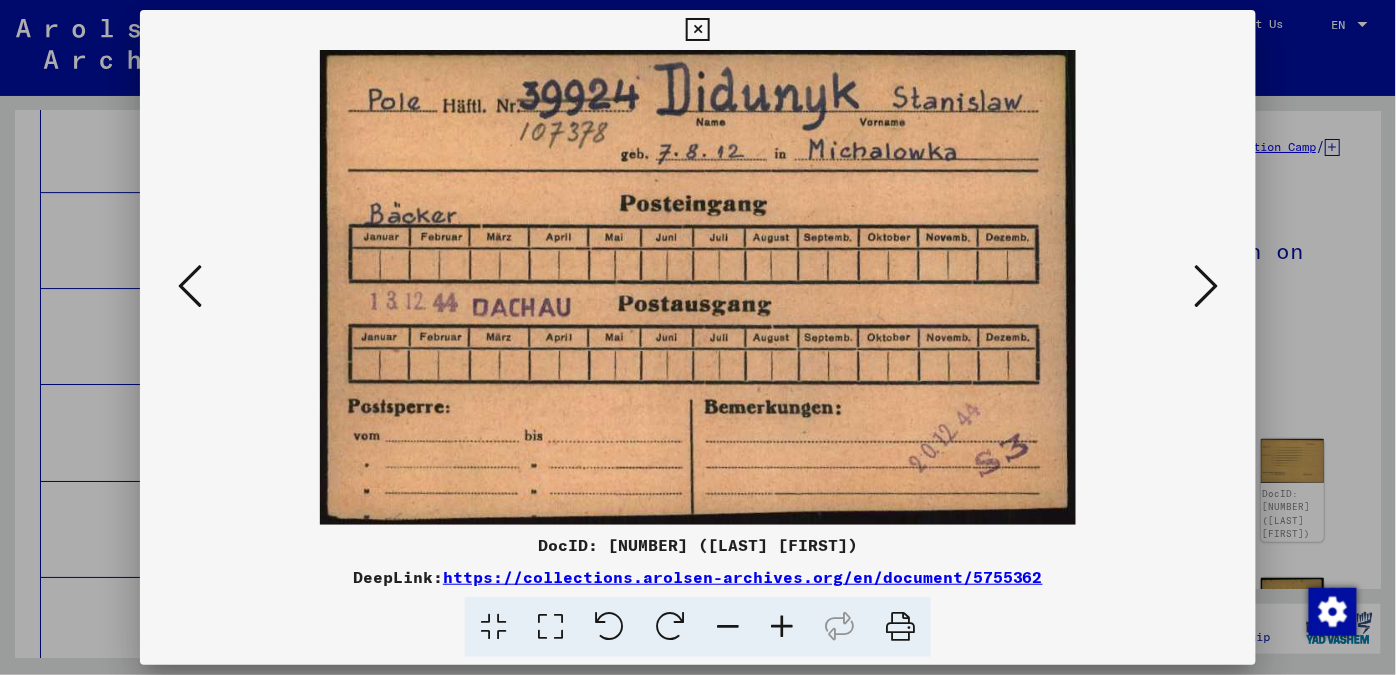 click at bounding box center [190, 286] 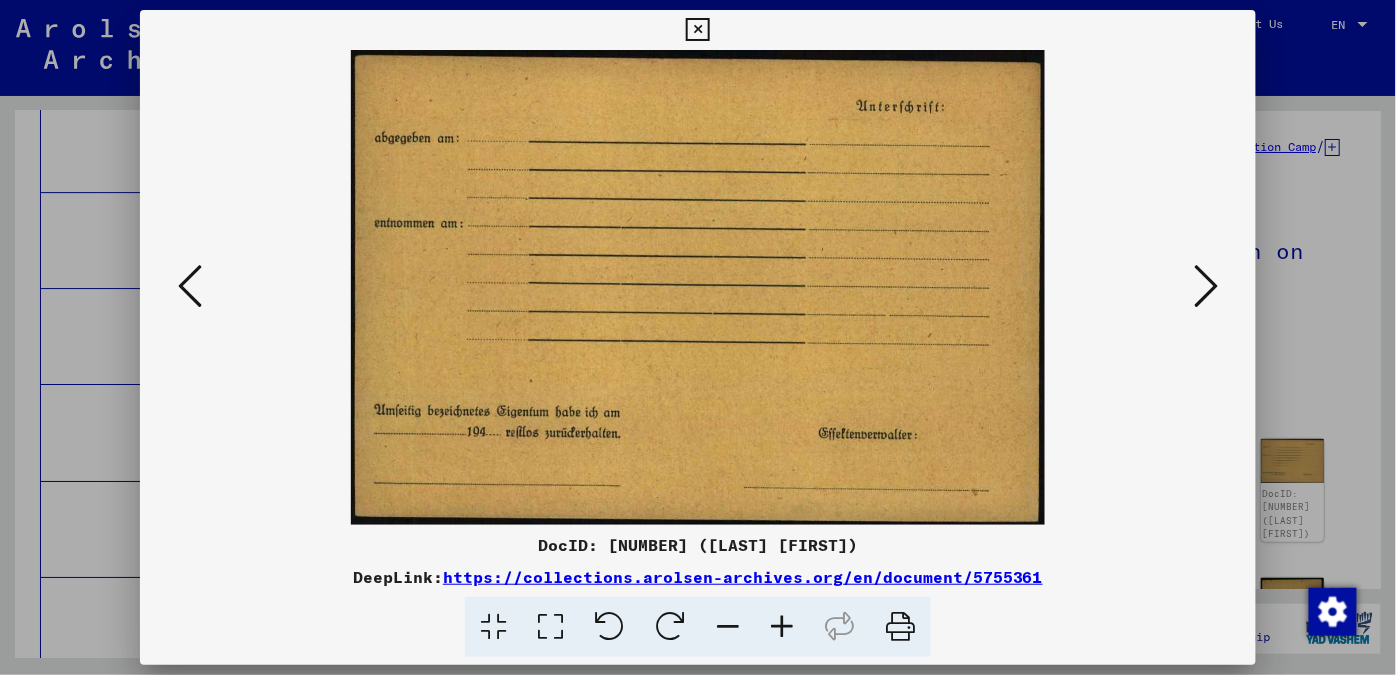 click at bounding box center [190, 286] 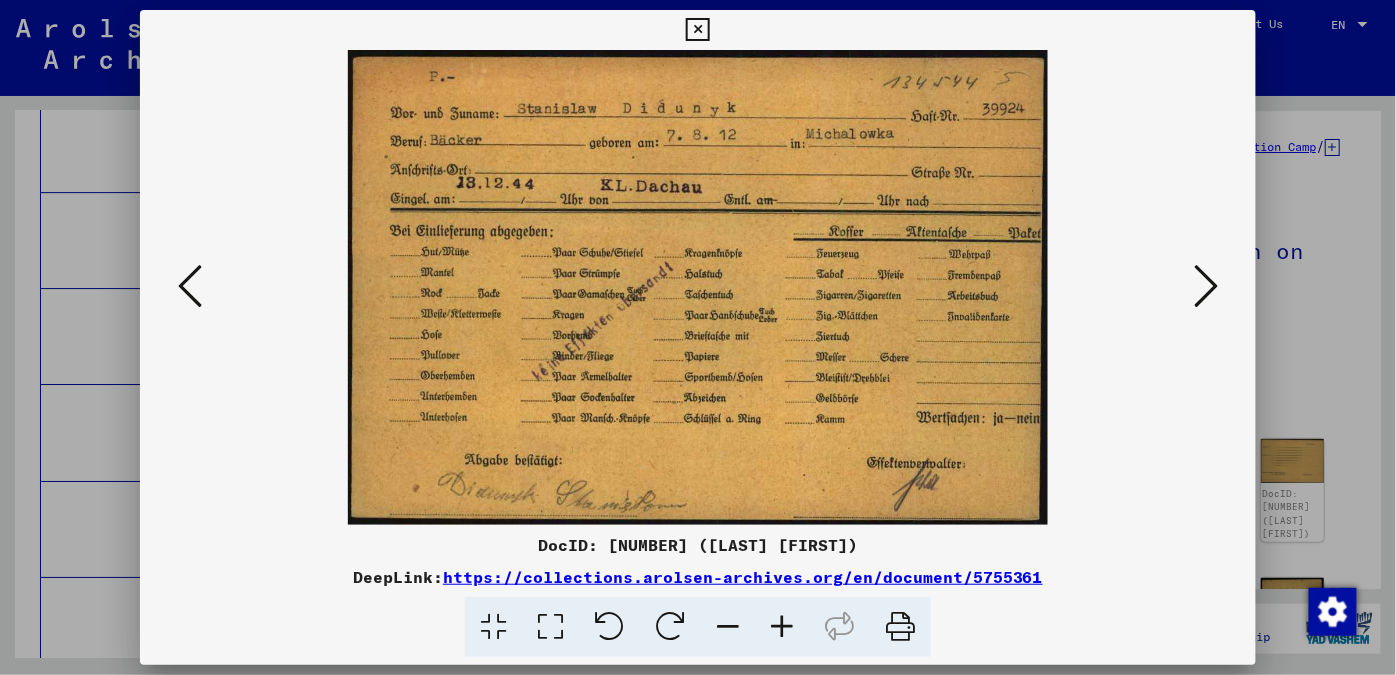 click at bounding box center [190, 286] 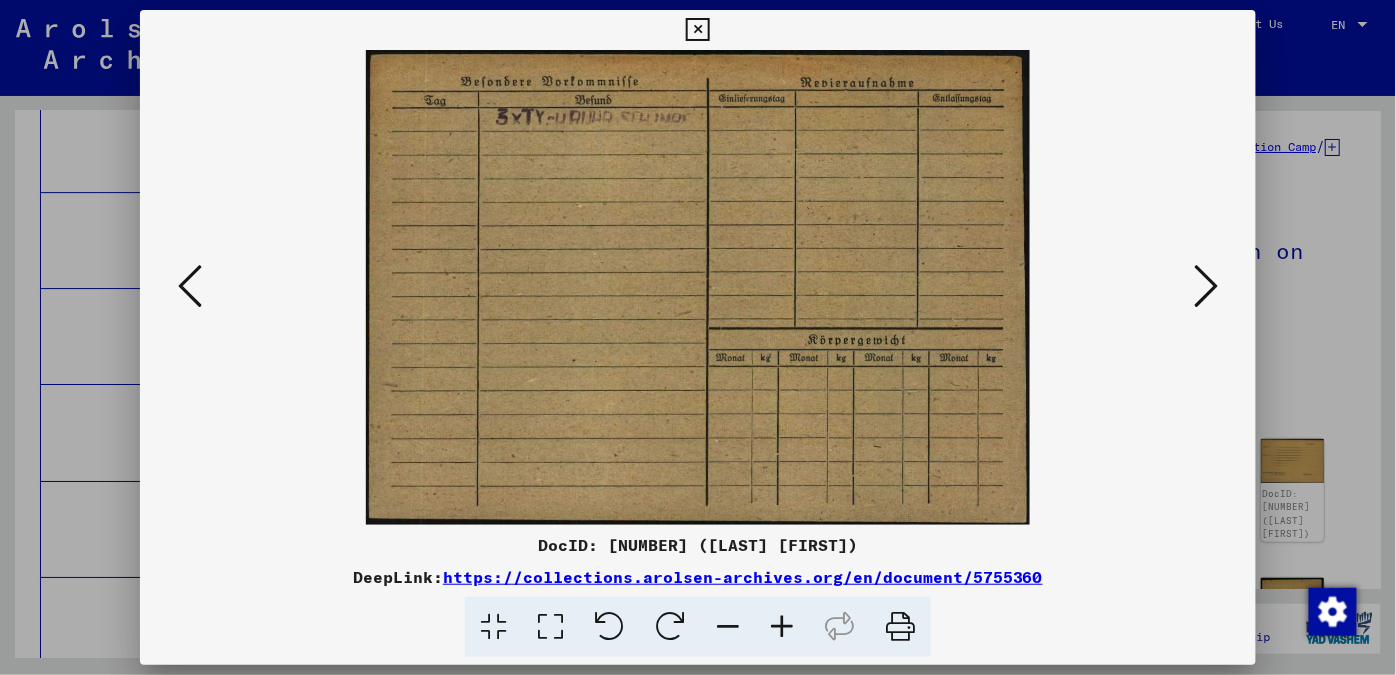 click at bounding box center (190, 286) 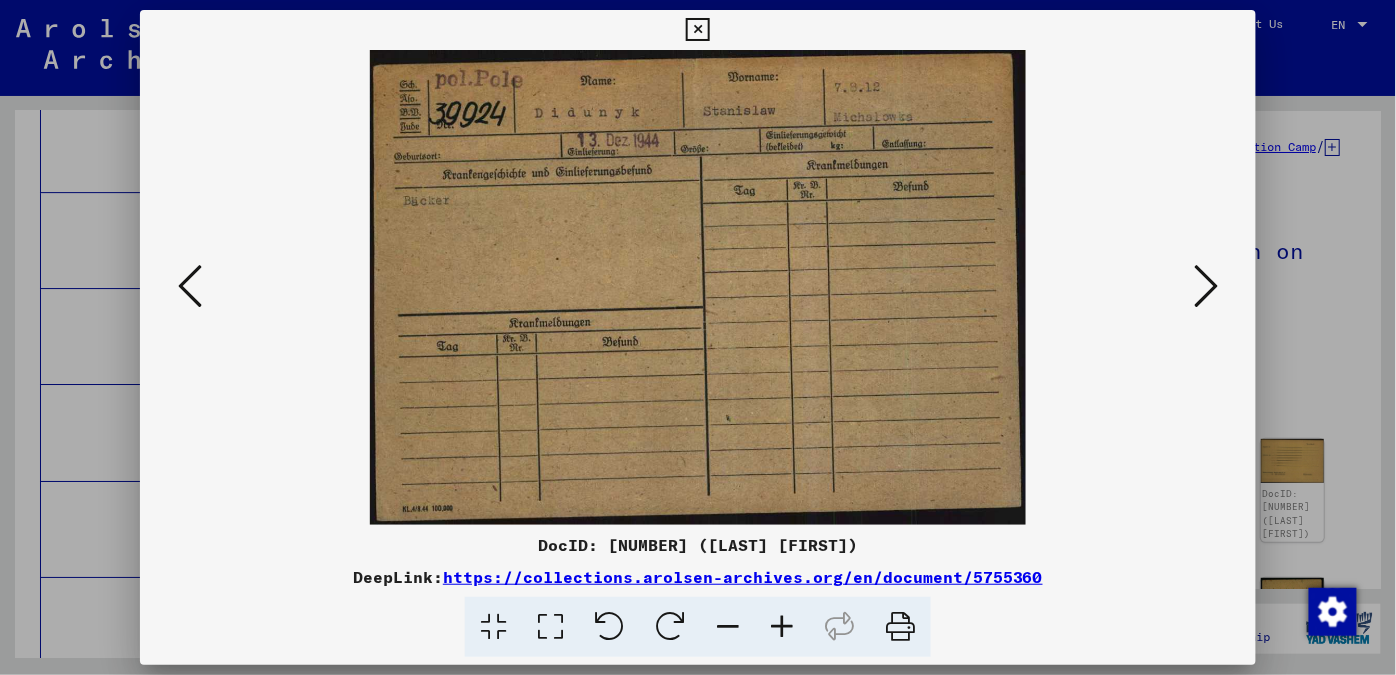 click at bounding box center [1206, 286] 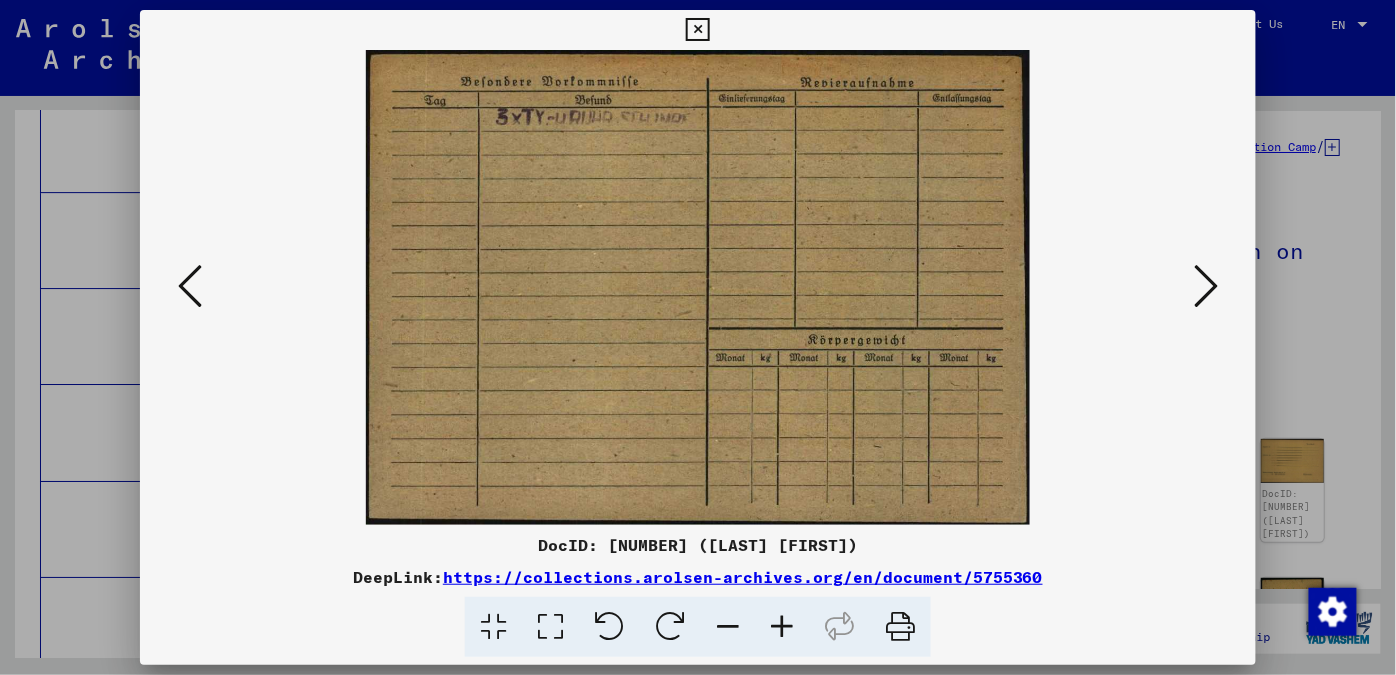 click at bounding box center (1206, 286) 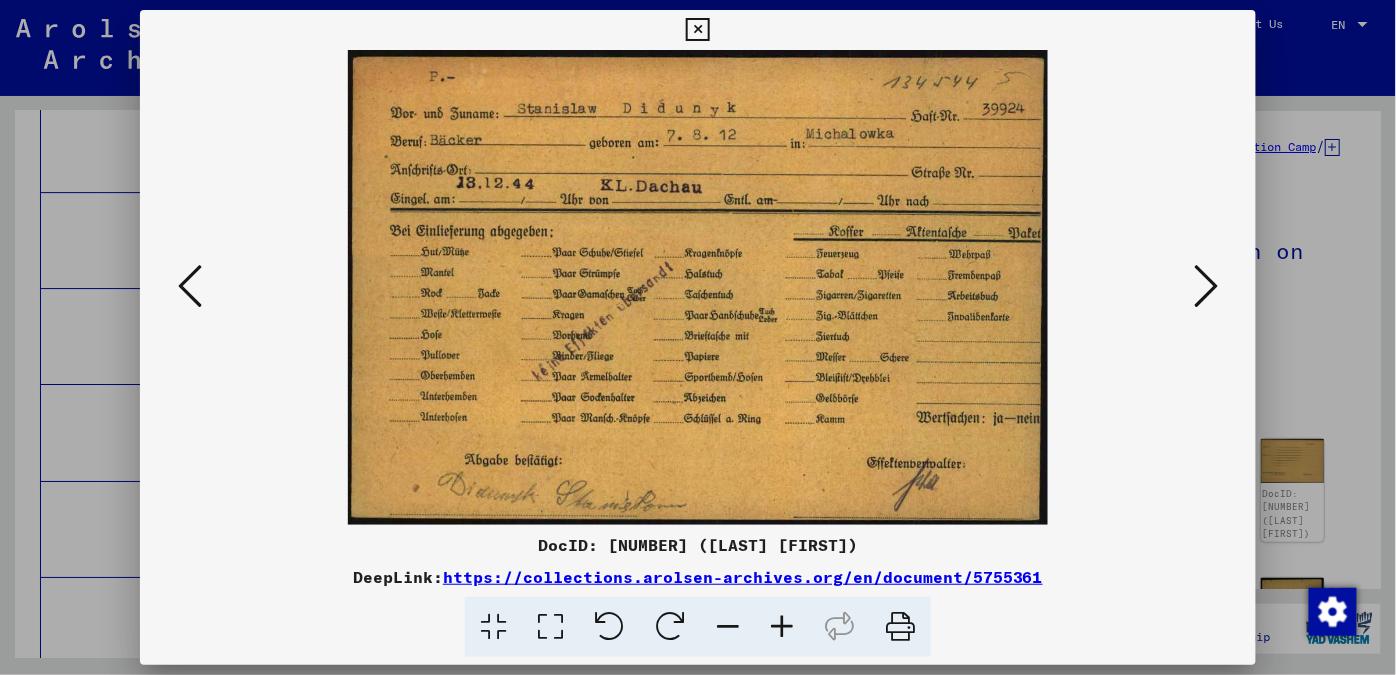 click at bounding box center [1206, 286] 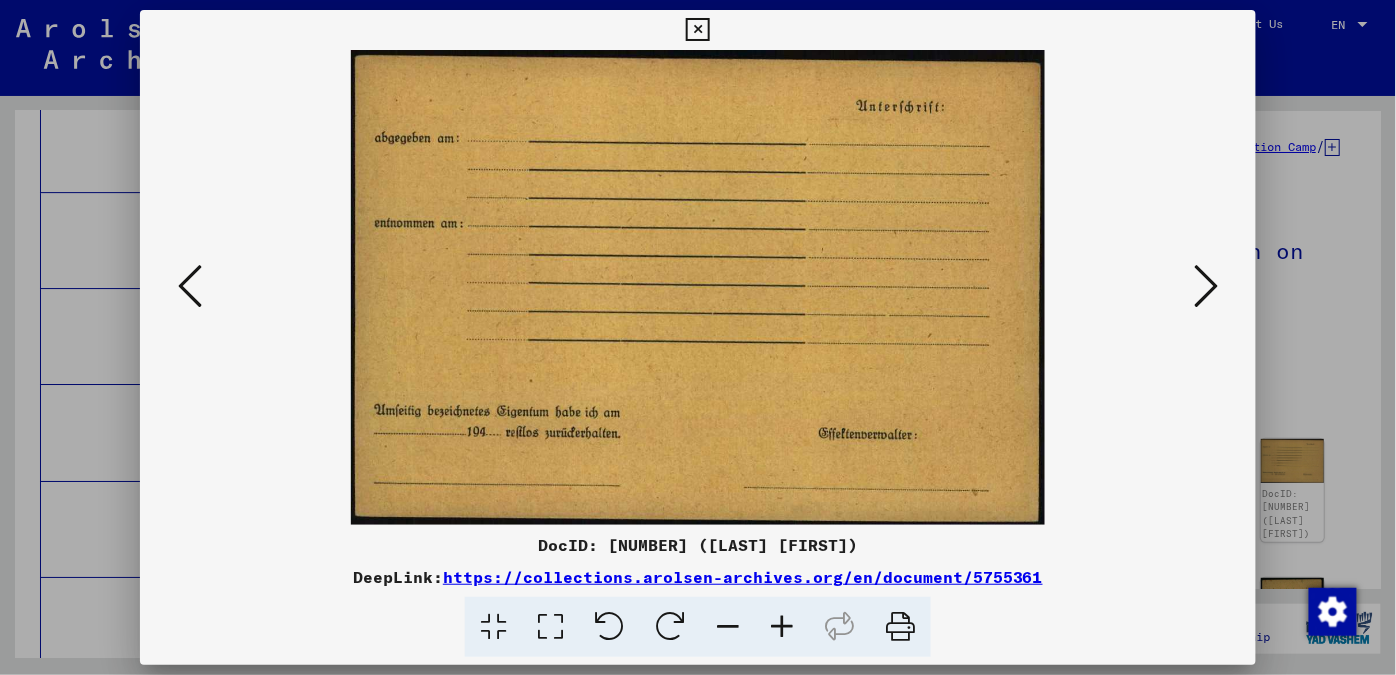 click at bounding box center (1206, 286) 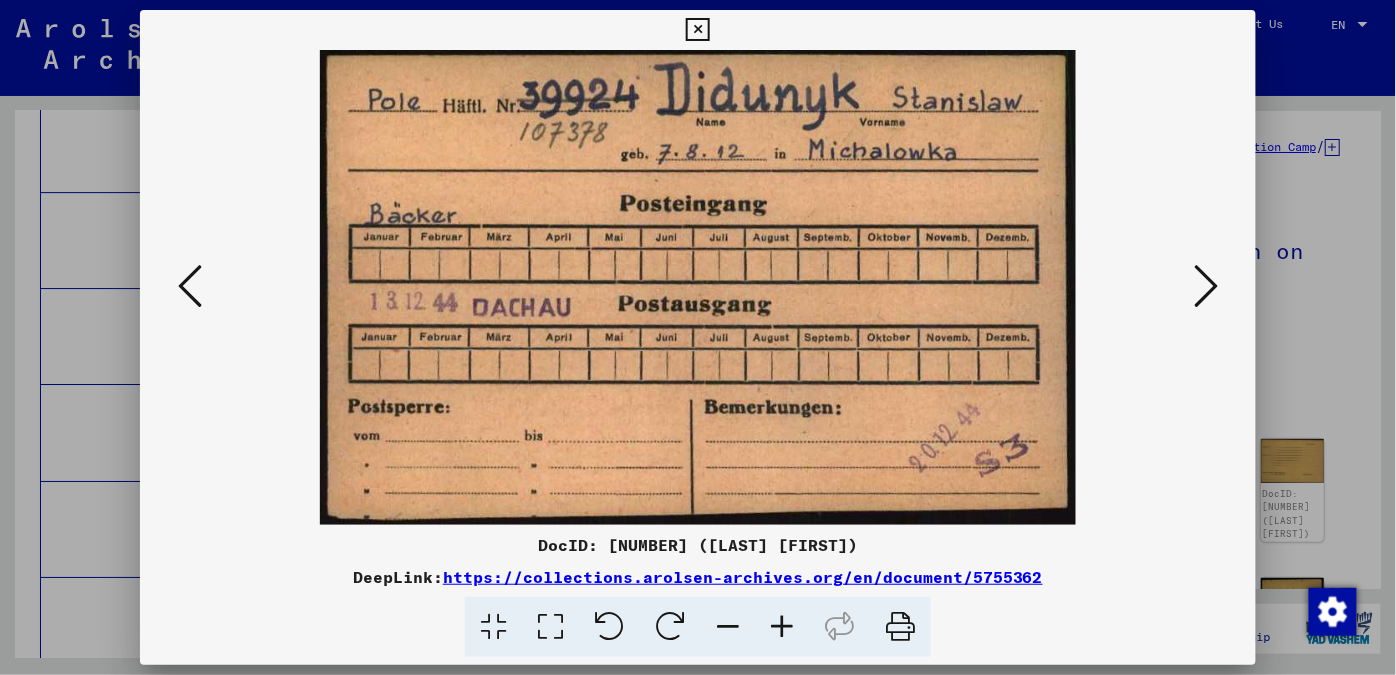 click at bounding box center [1206, 286] 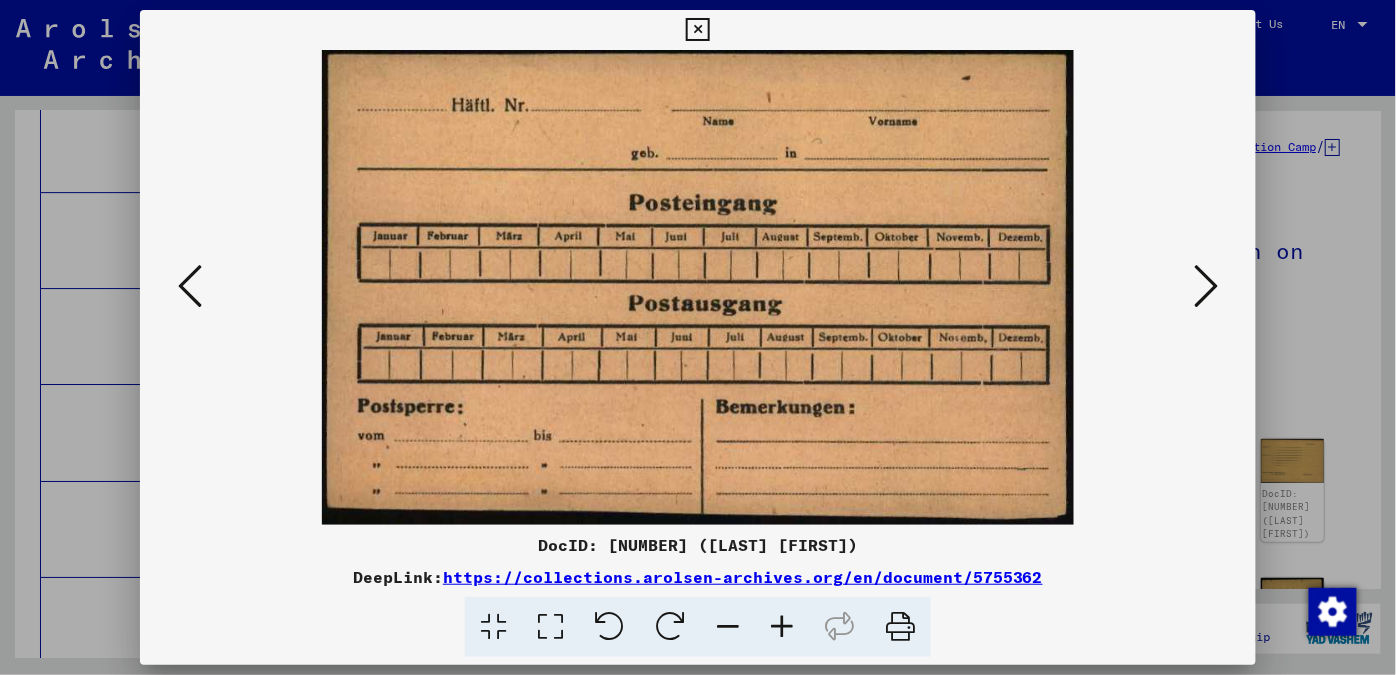 click at bounding box center (1206, 286) 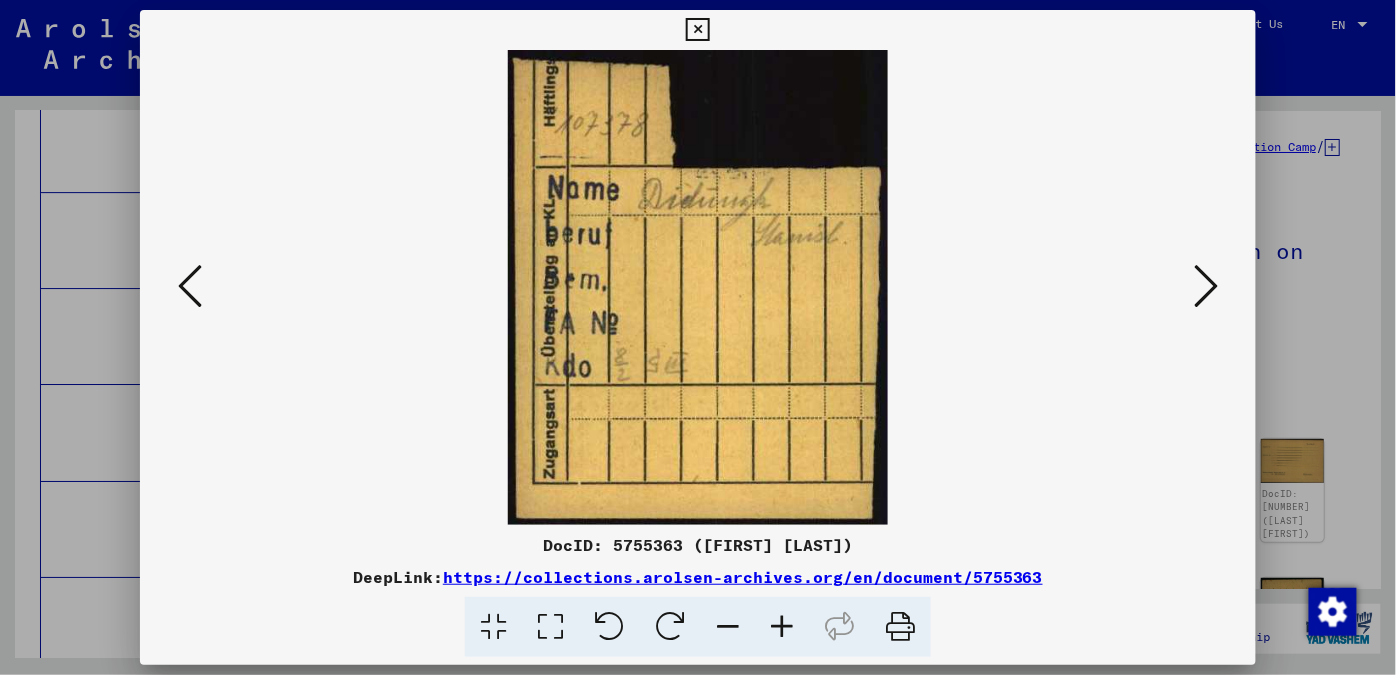 click at bounding box center (1206, 286) 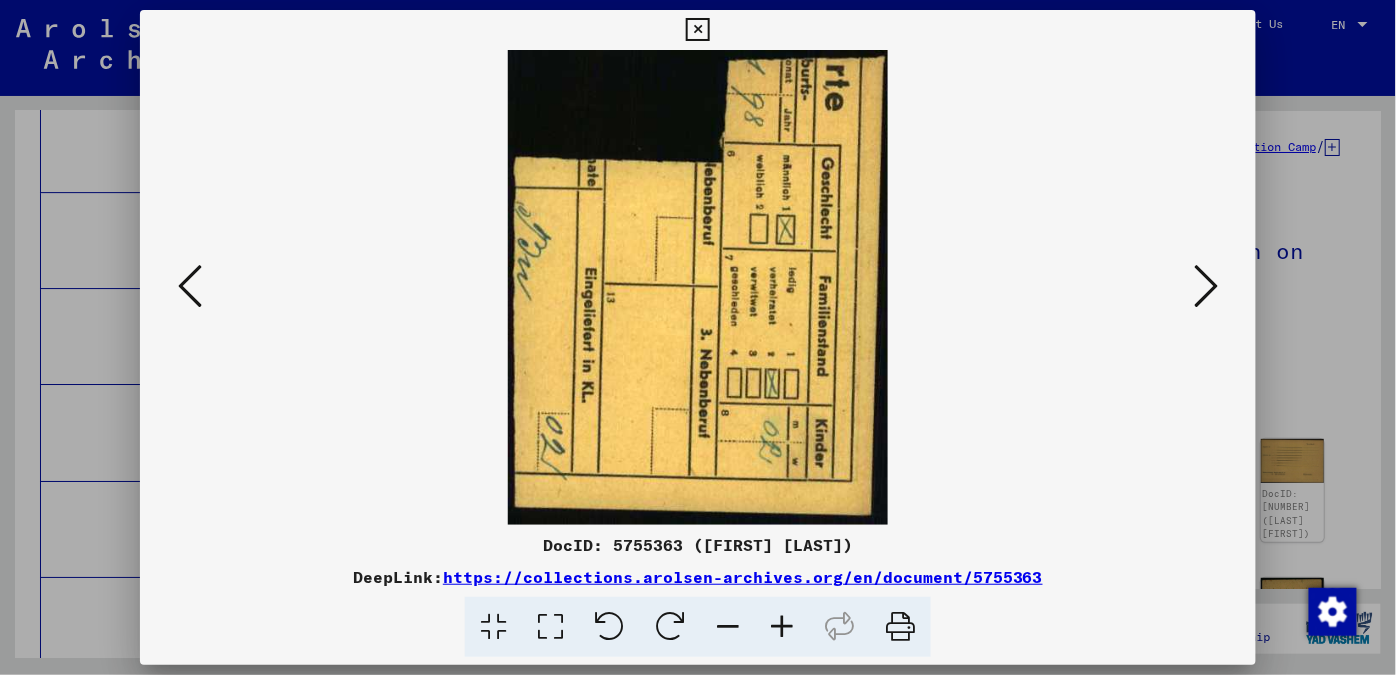 click at bounding box center (1206, 286) 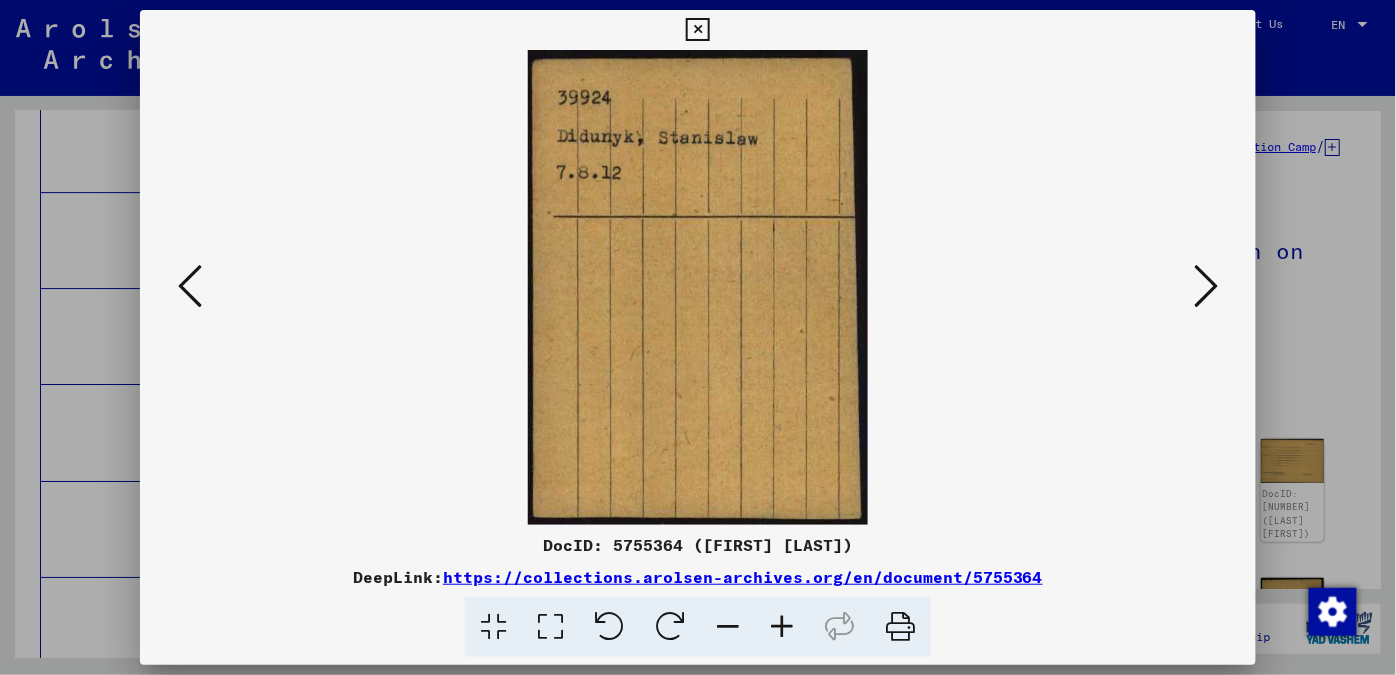 click at bounding box center (190, 287) 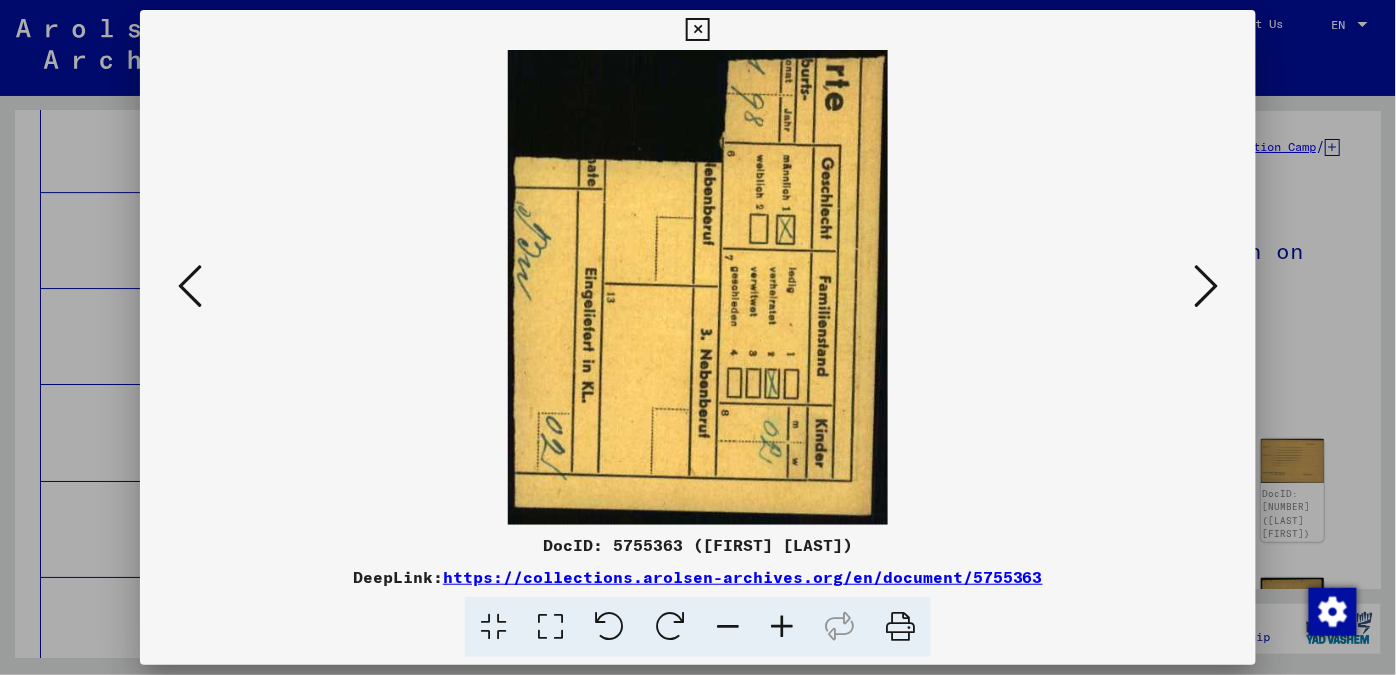 click at bounding box center [1206, 286] 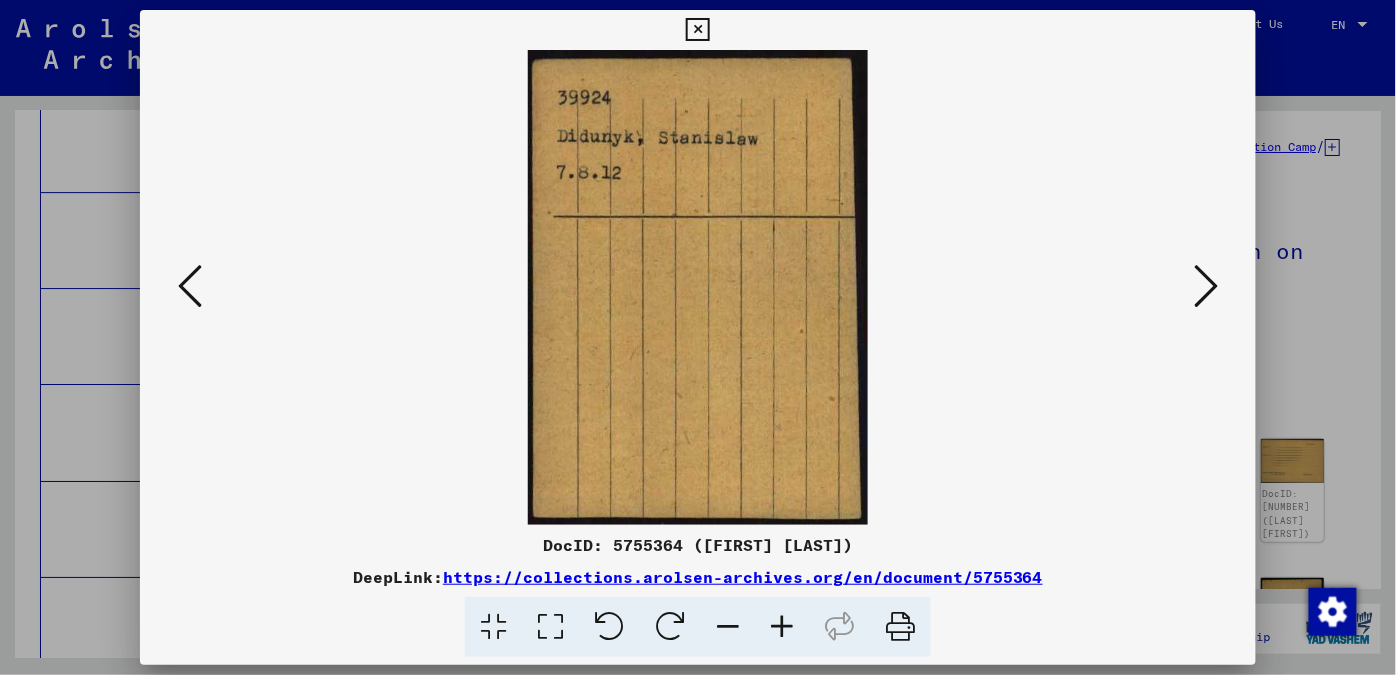 click at bounding box center [1206, 286] 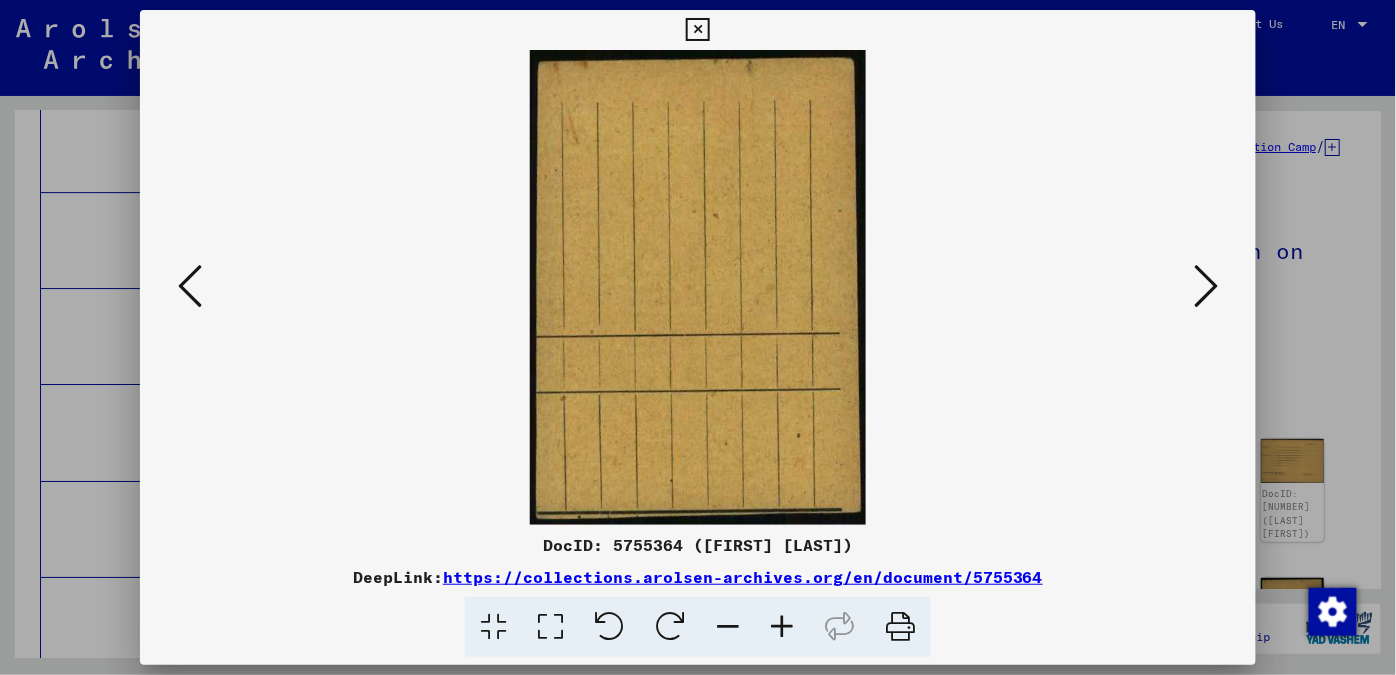 click at bounding box center [1206, 286] 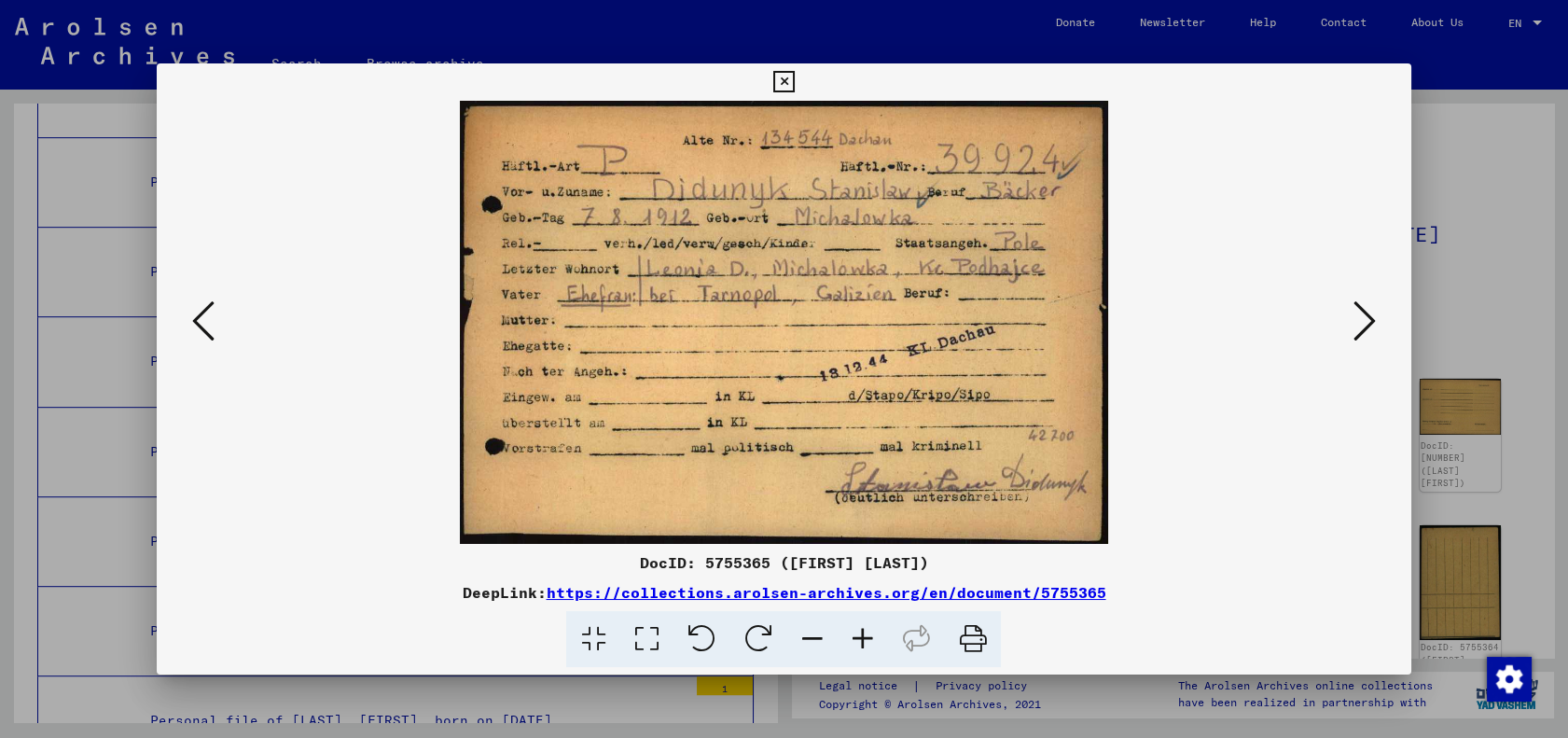 scroll, scrollTop: 44665, scrollLeft: 0, axis: vertical 